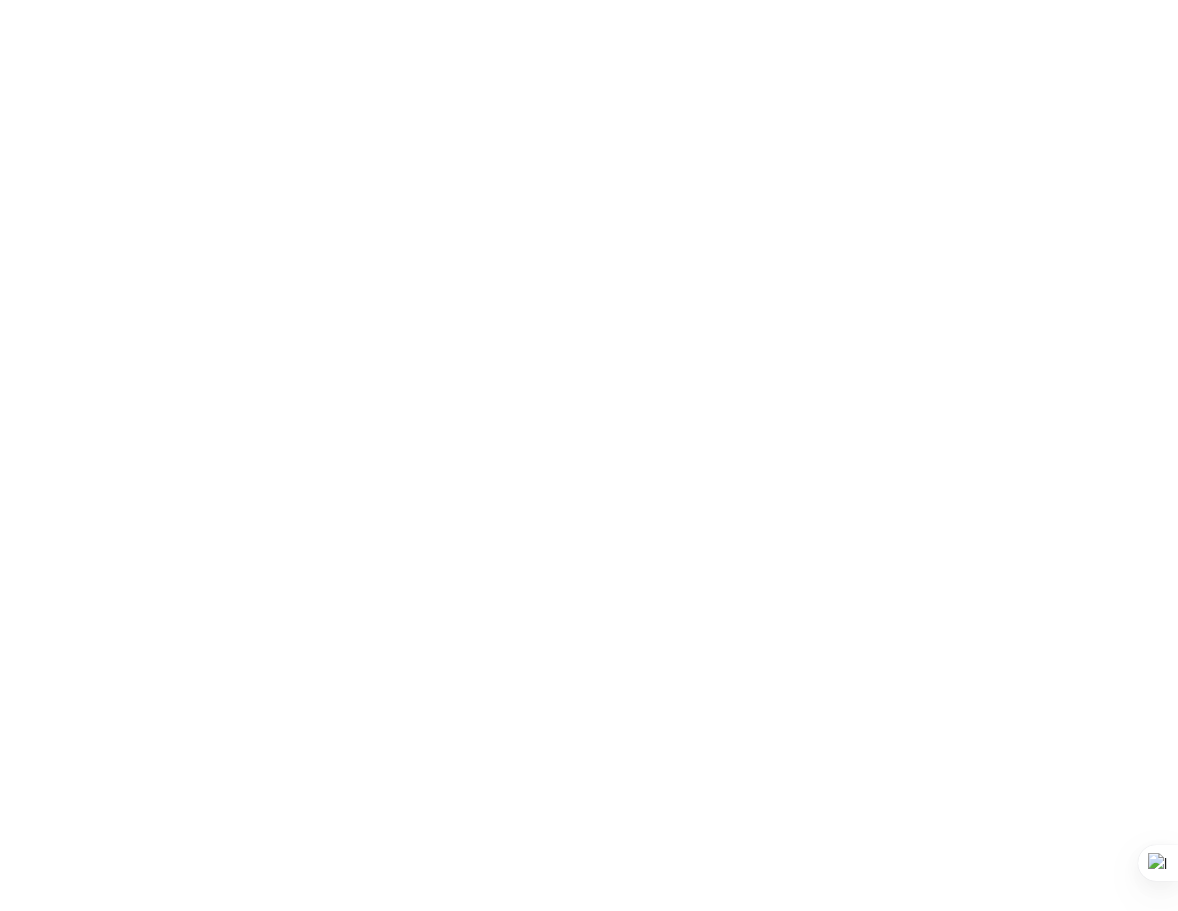 scroll, scrollTop: 0, scrollLeft: 0, axis: both 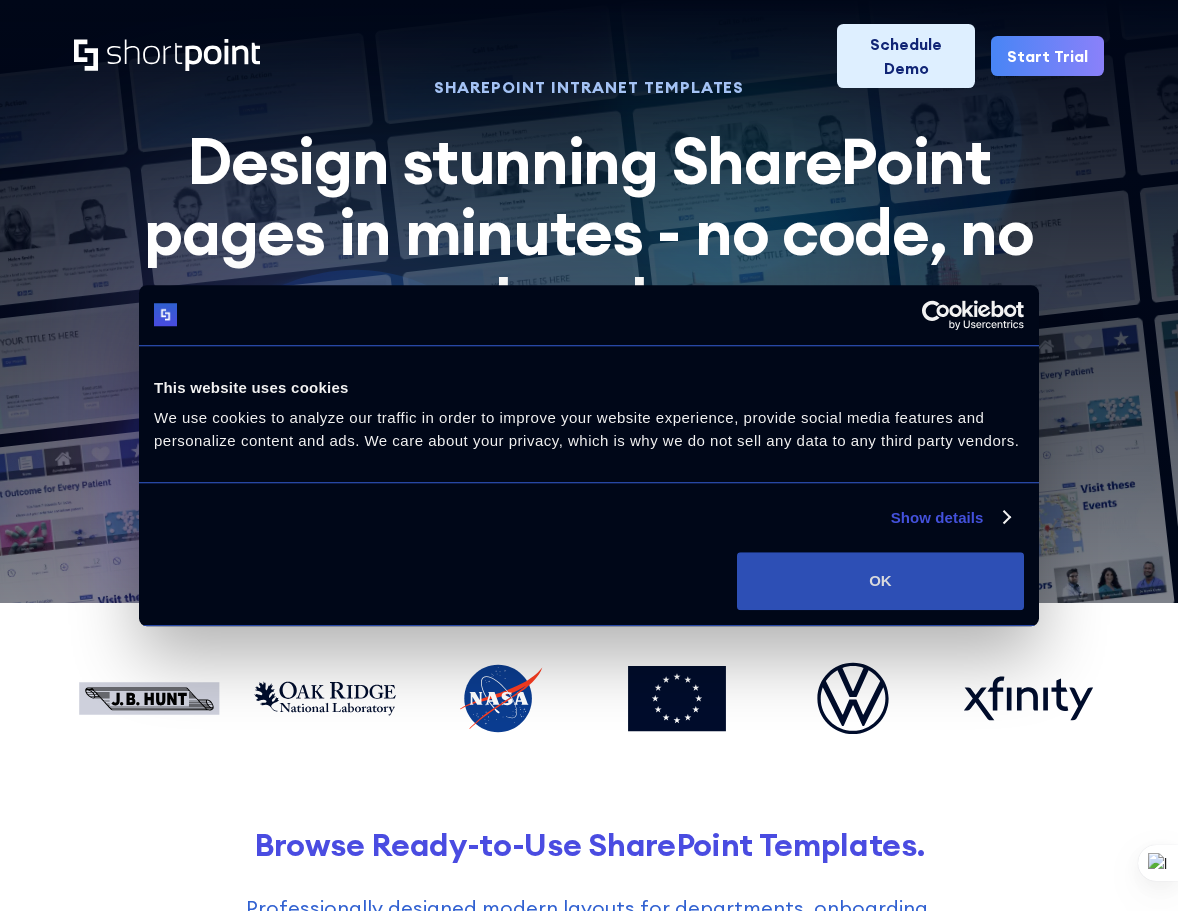 click on "OK" at bounding box center (880, 581) 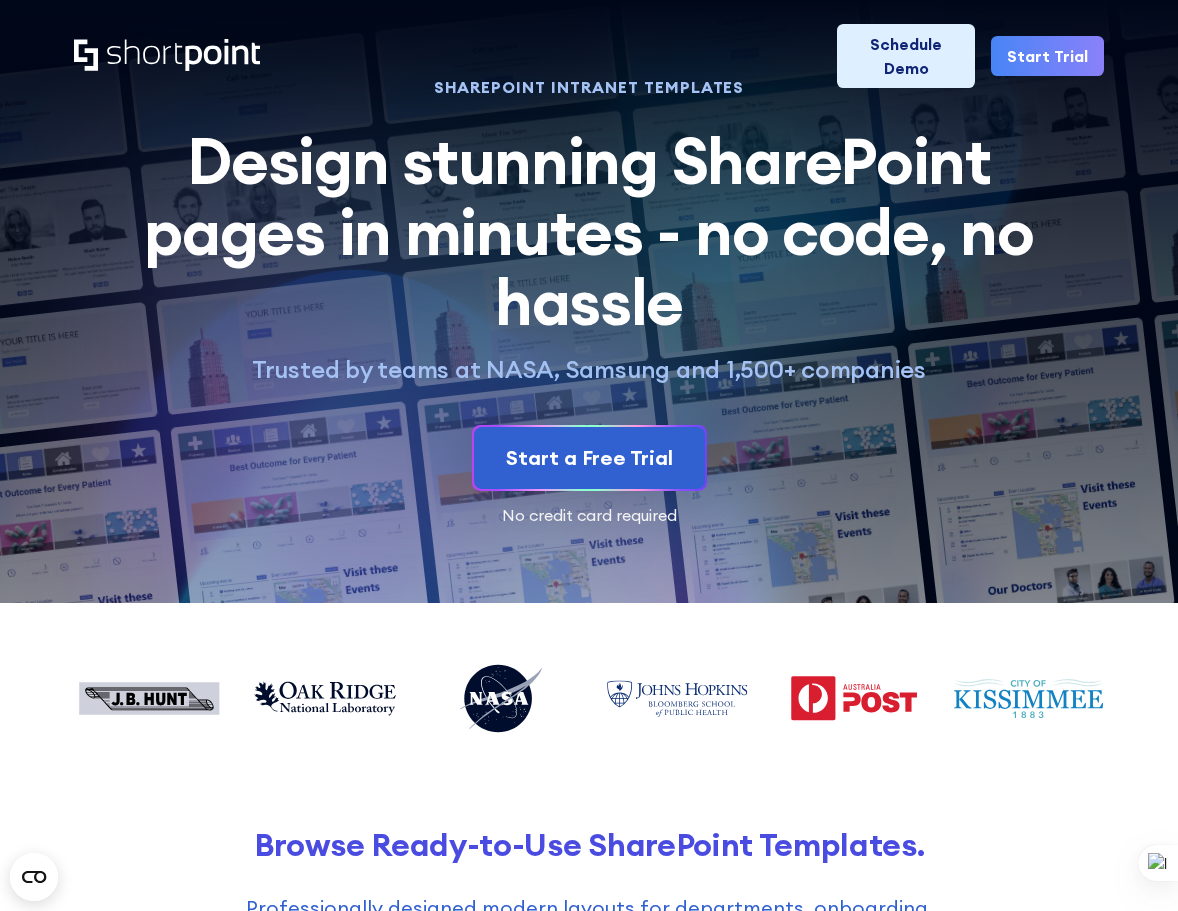 scroll, scrollTop: 0, scrollLeft: 0, axis: both 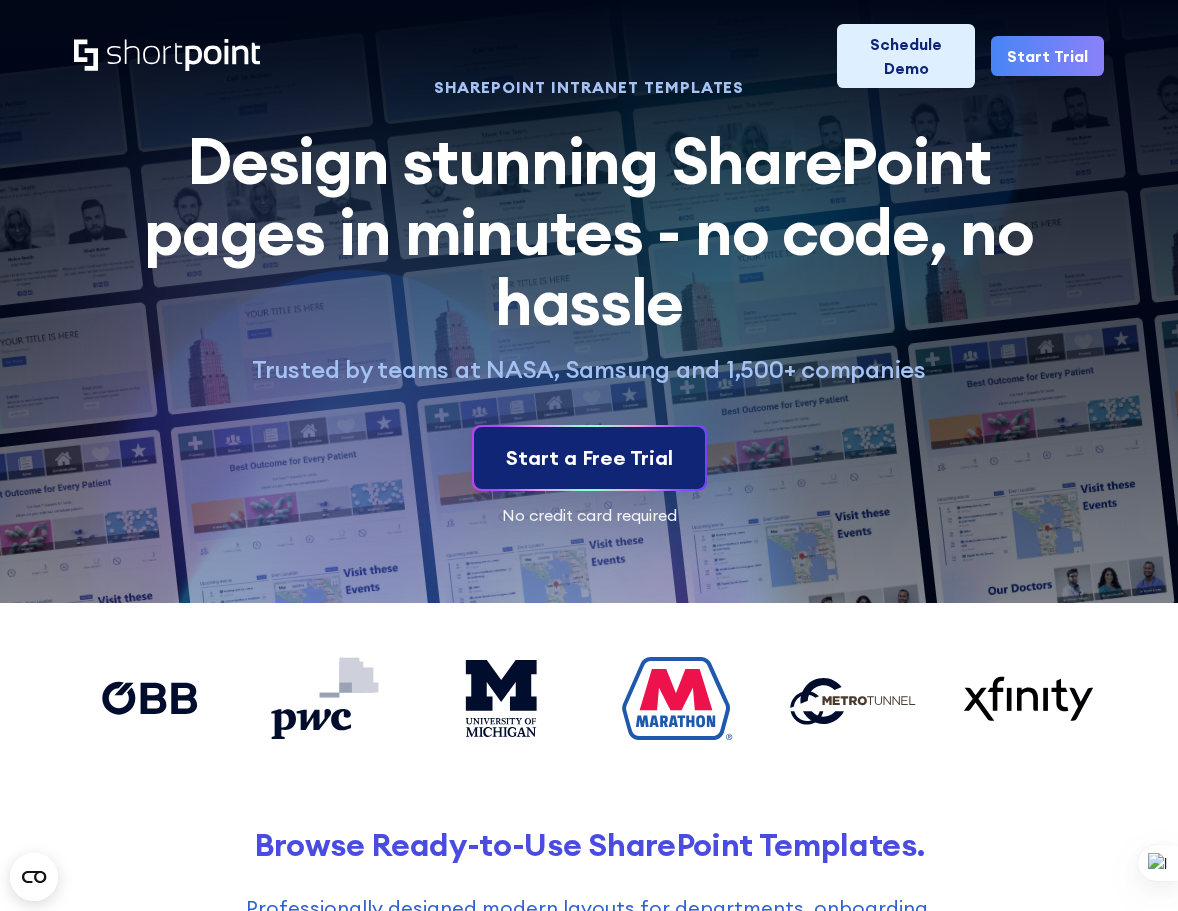 click on "Start a Free Trial" at bounding box center (589, 458) 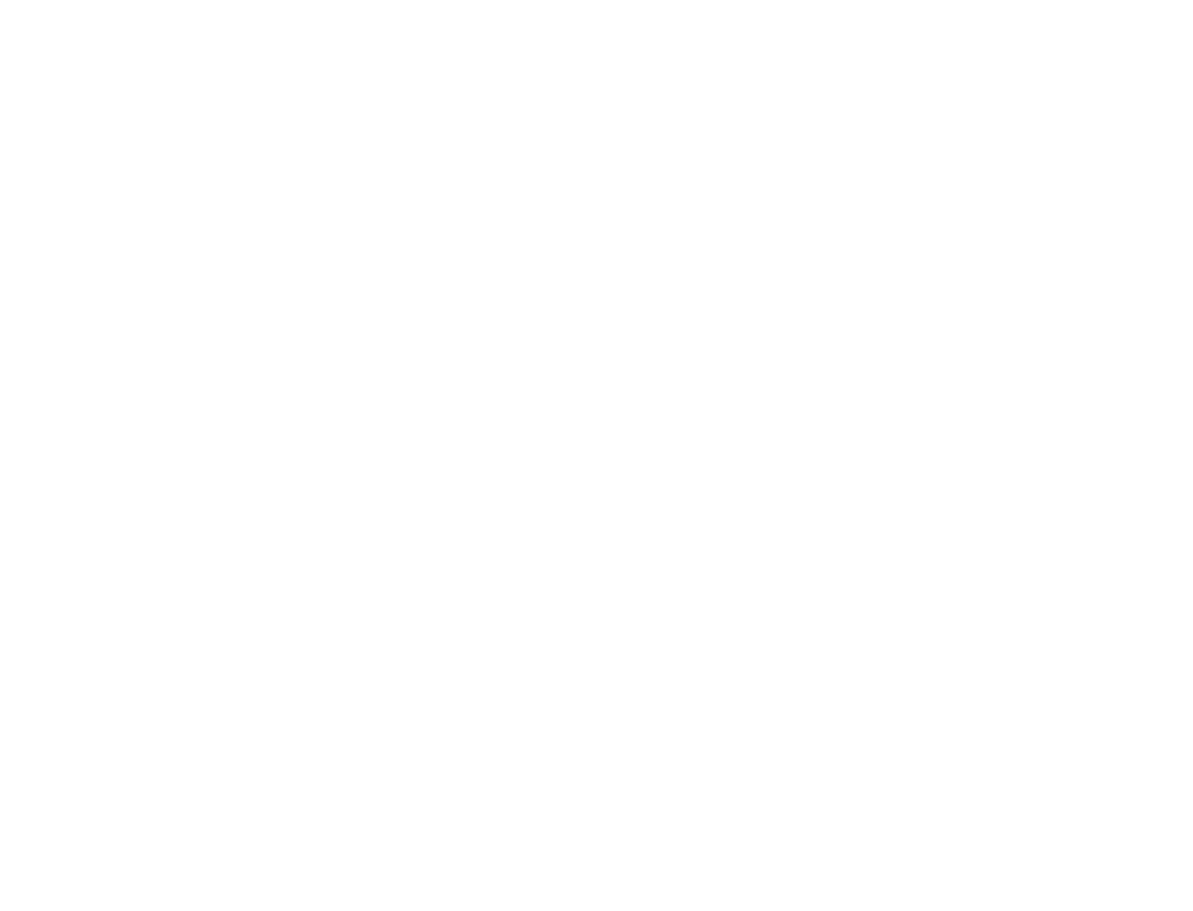 scroll, scrollTop: 0, scrollLeft: 0, axis: both 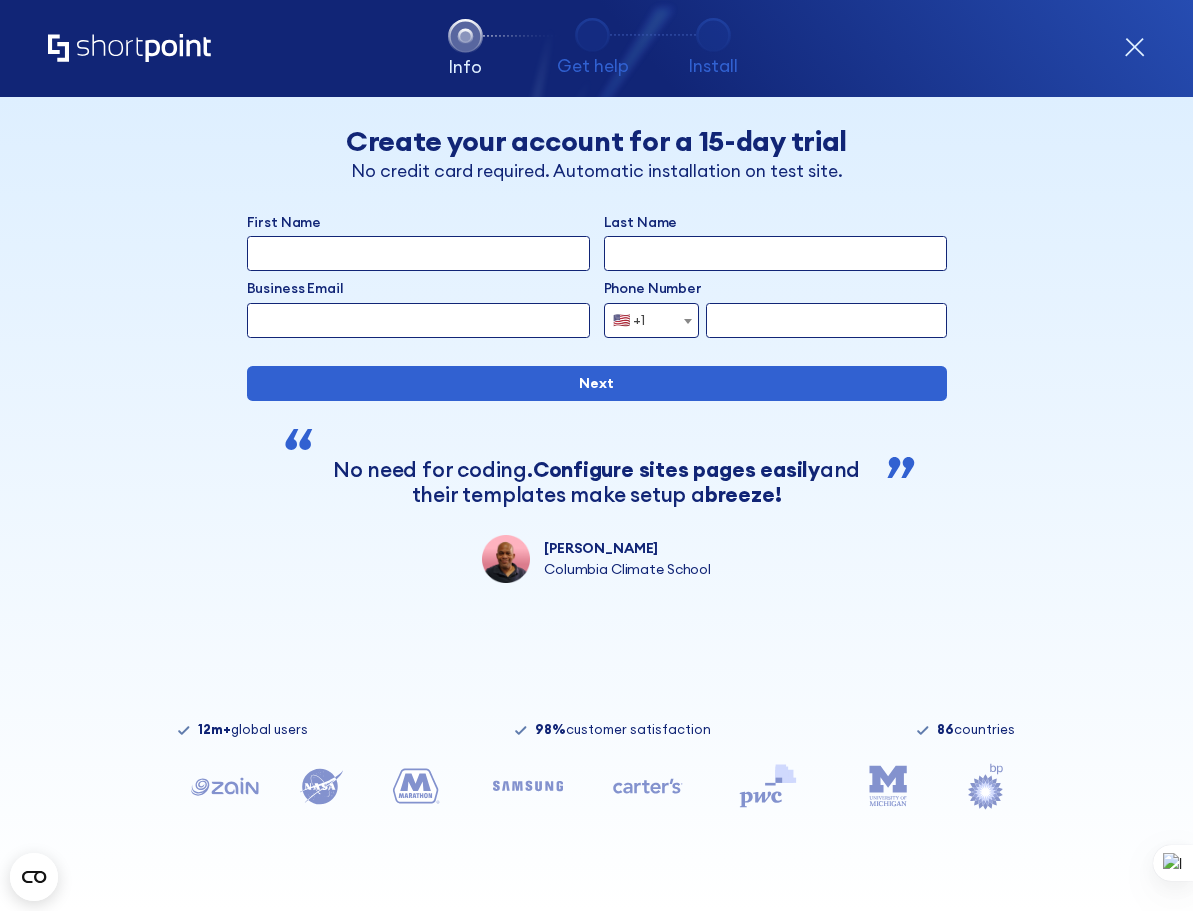 click on "First Name" at bounding box center [418, 253] 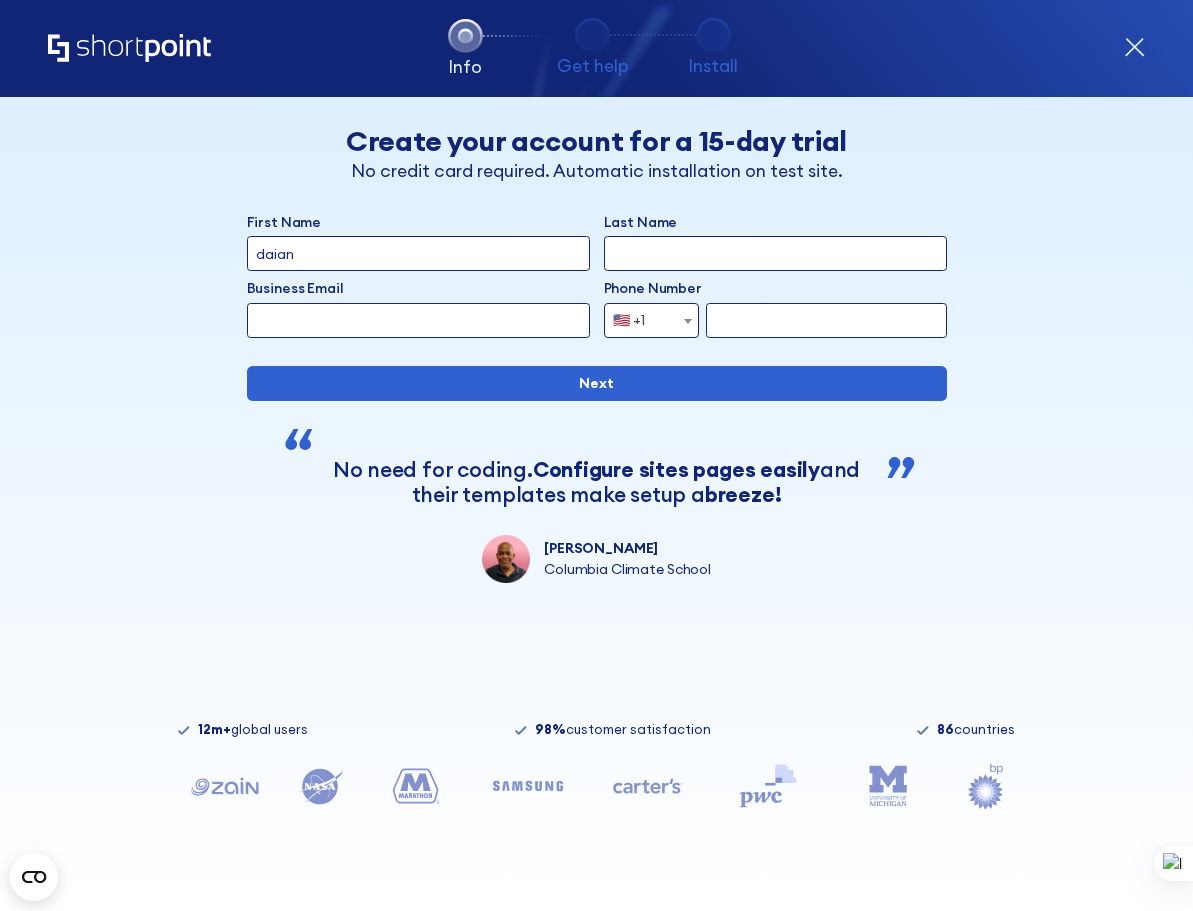type on "daian" 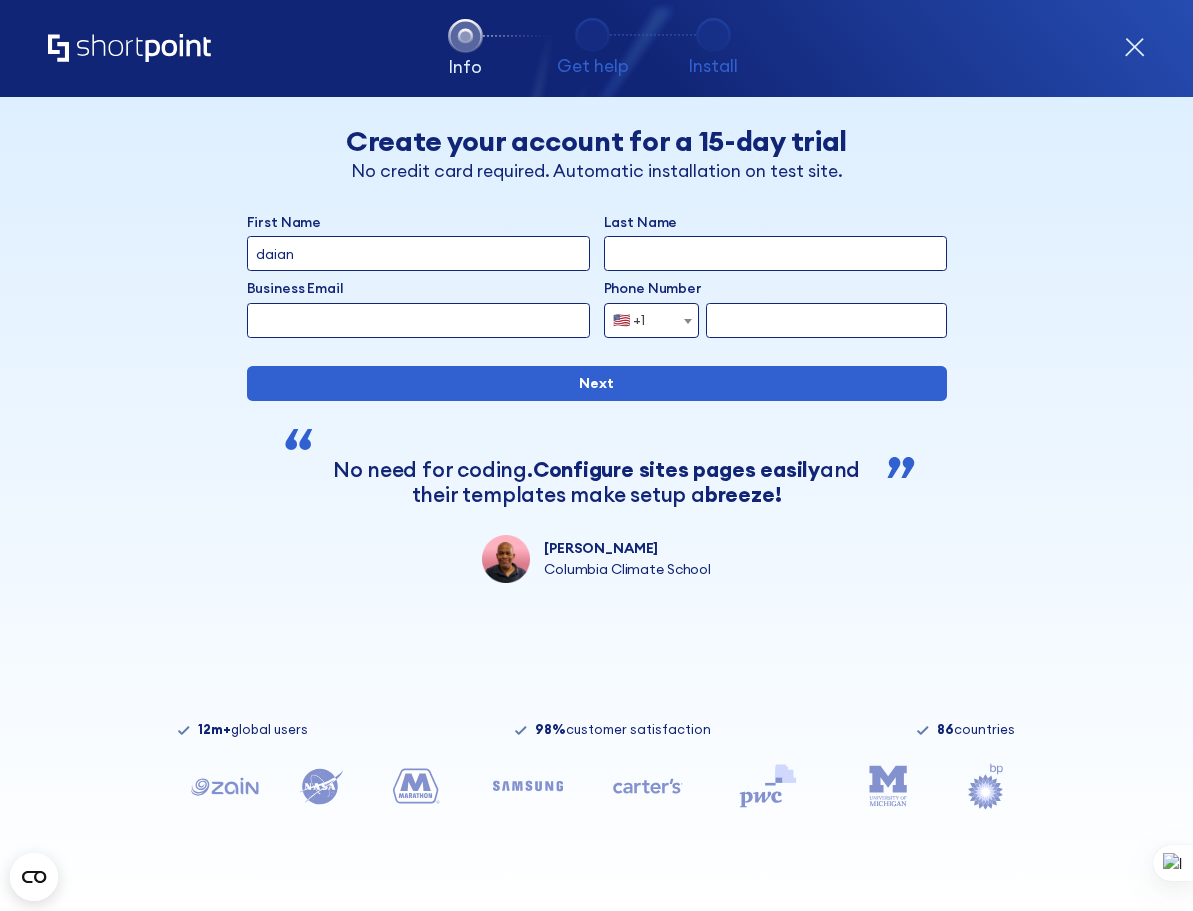 click on "Last Name" at bounding box center (775, 253) 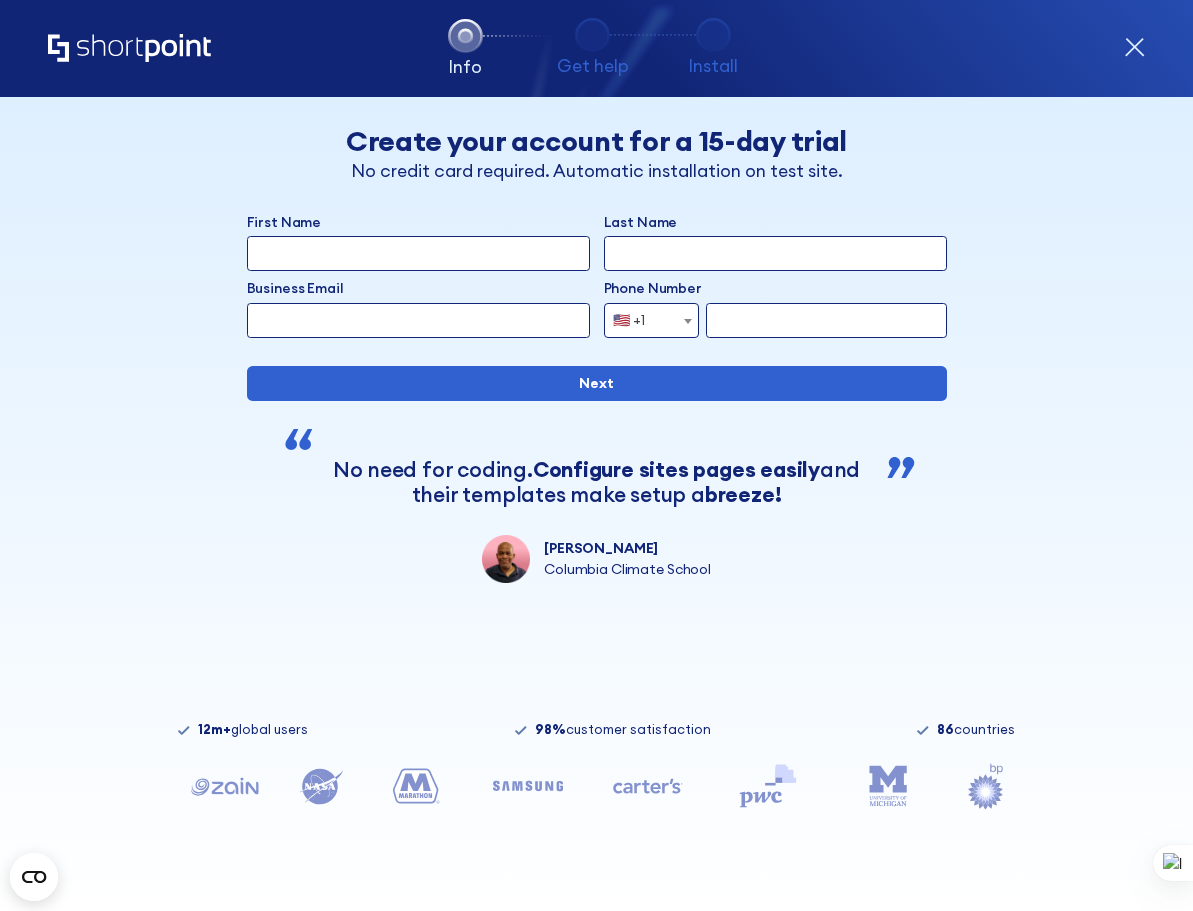 click on "First Name" at bounding box center (418, 253) 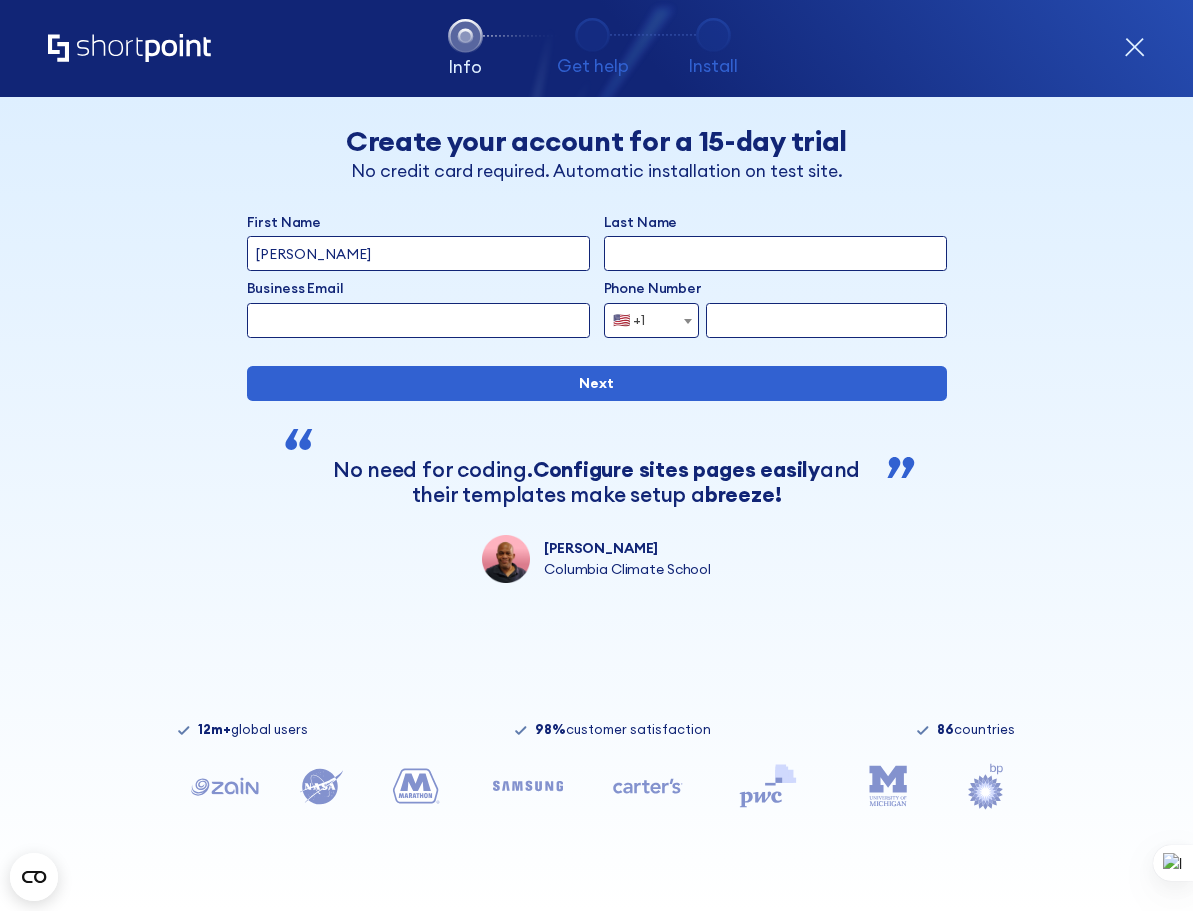 type on "Jesse Quinton" 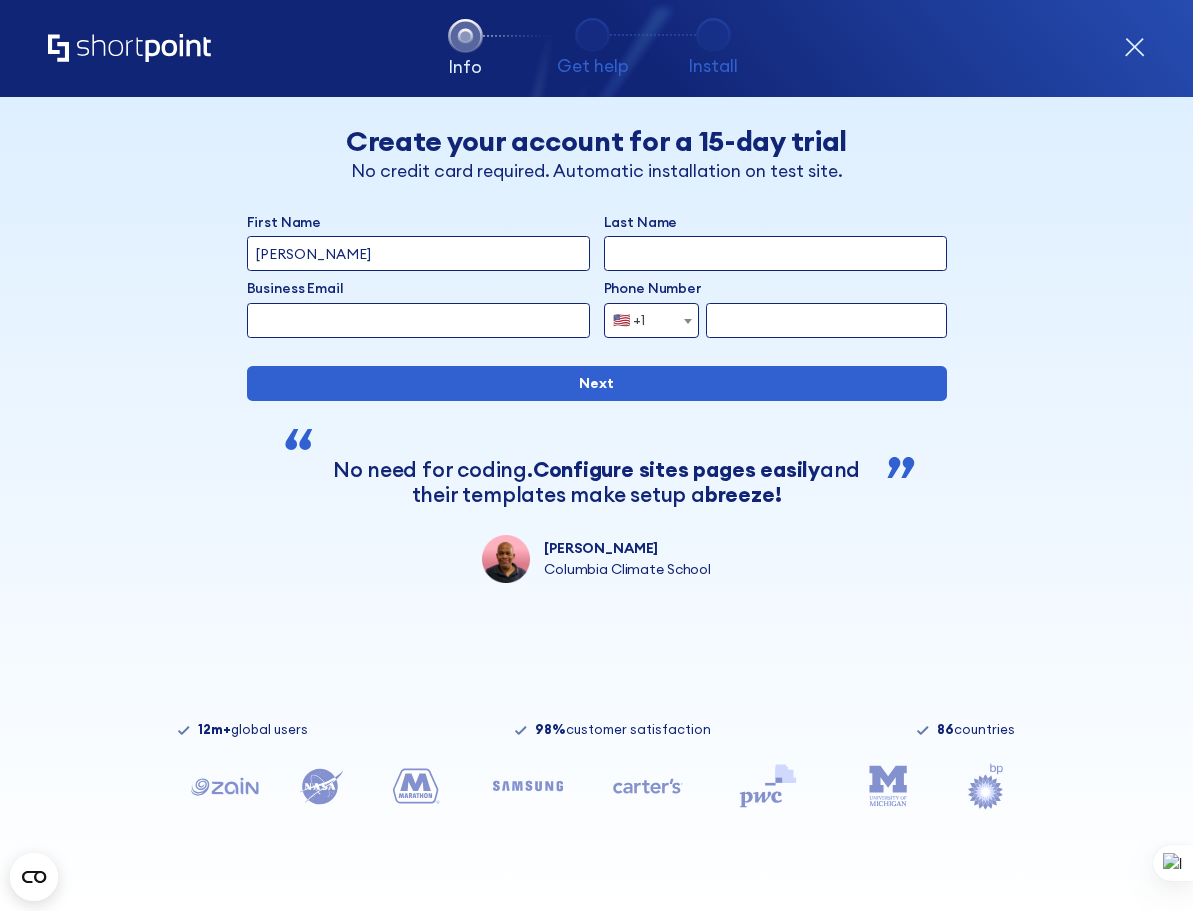 click on "Last Name" at bounding box center (775, 253) 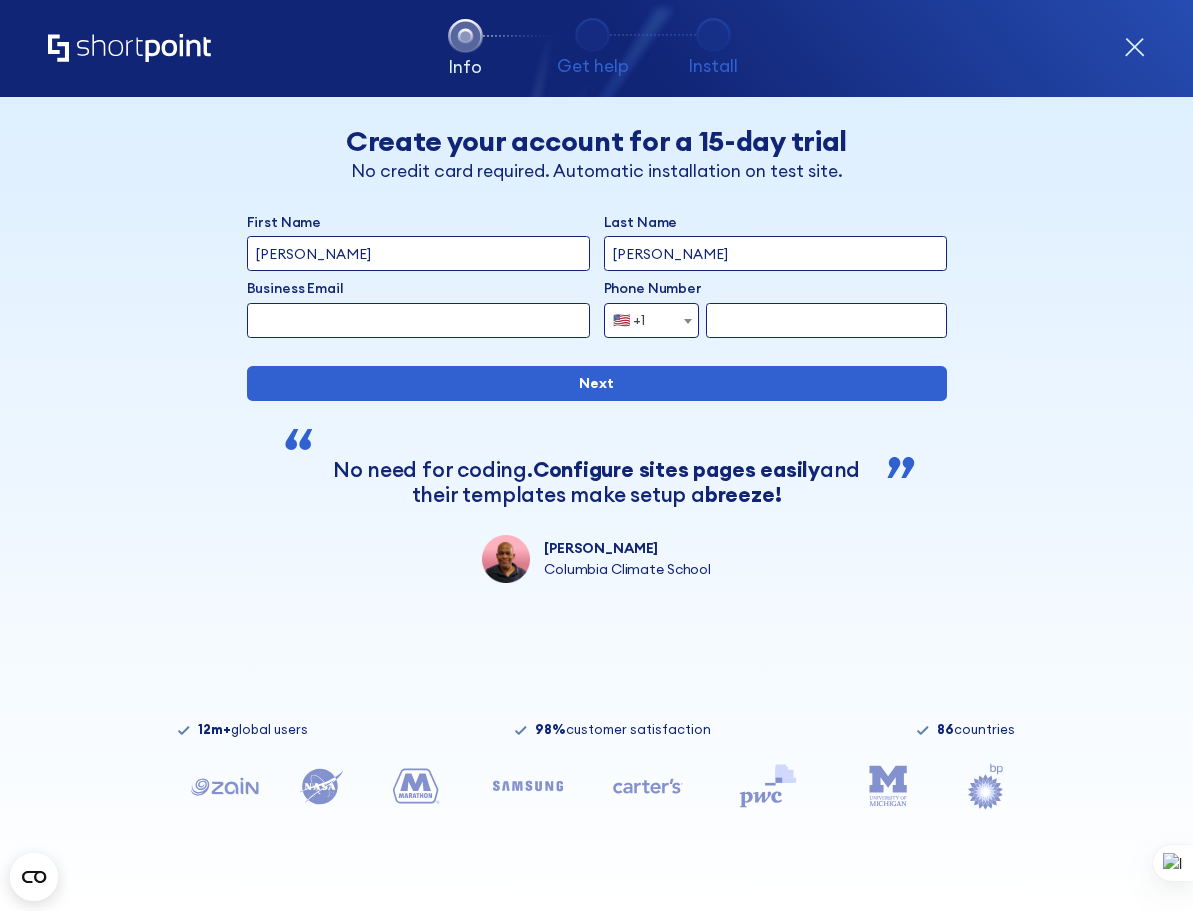 type on "McCarrell" 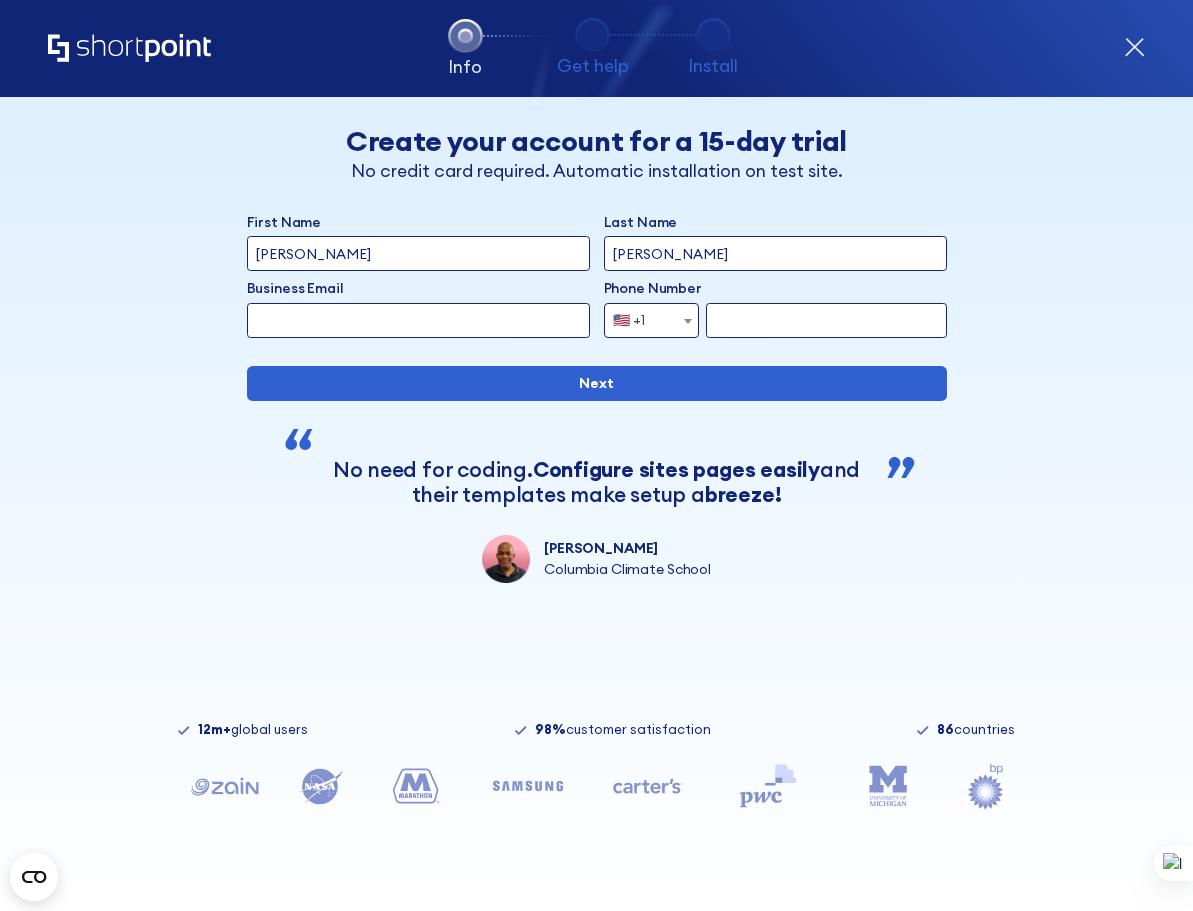 click on "Business Email" at bounding box center [418, 320] 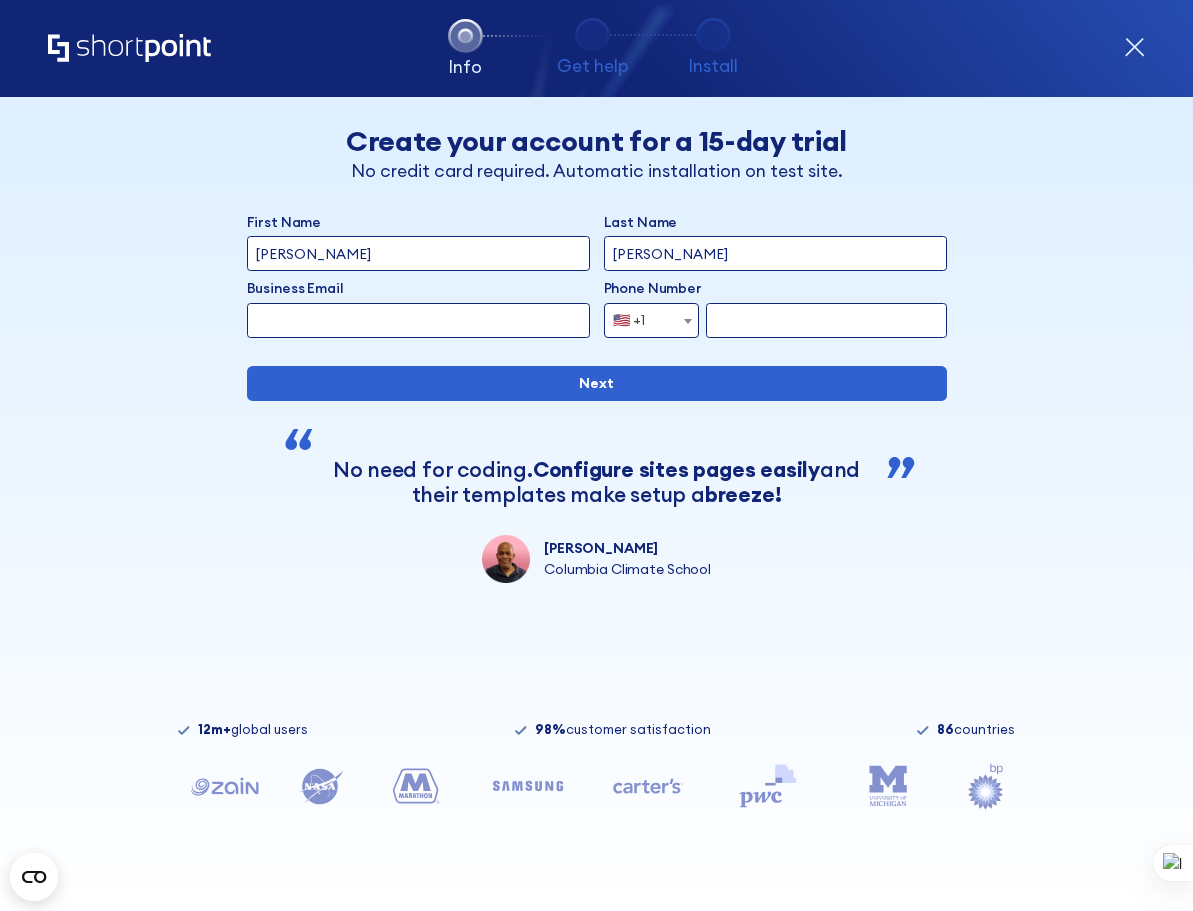 type on "charlotteholloway1943@mentomeemail.ru" 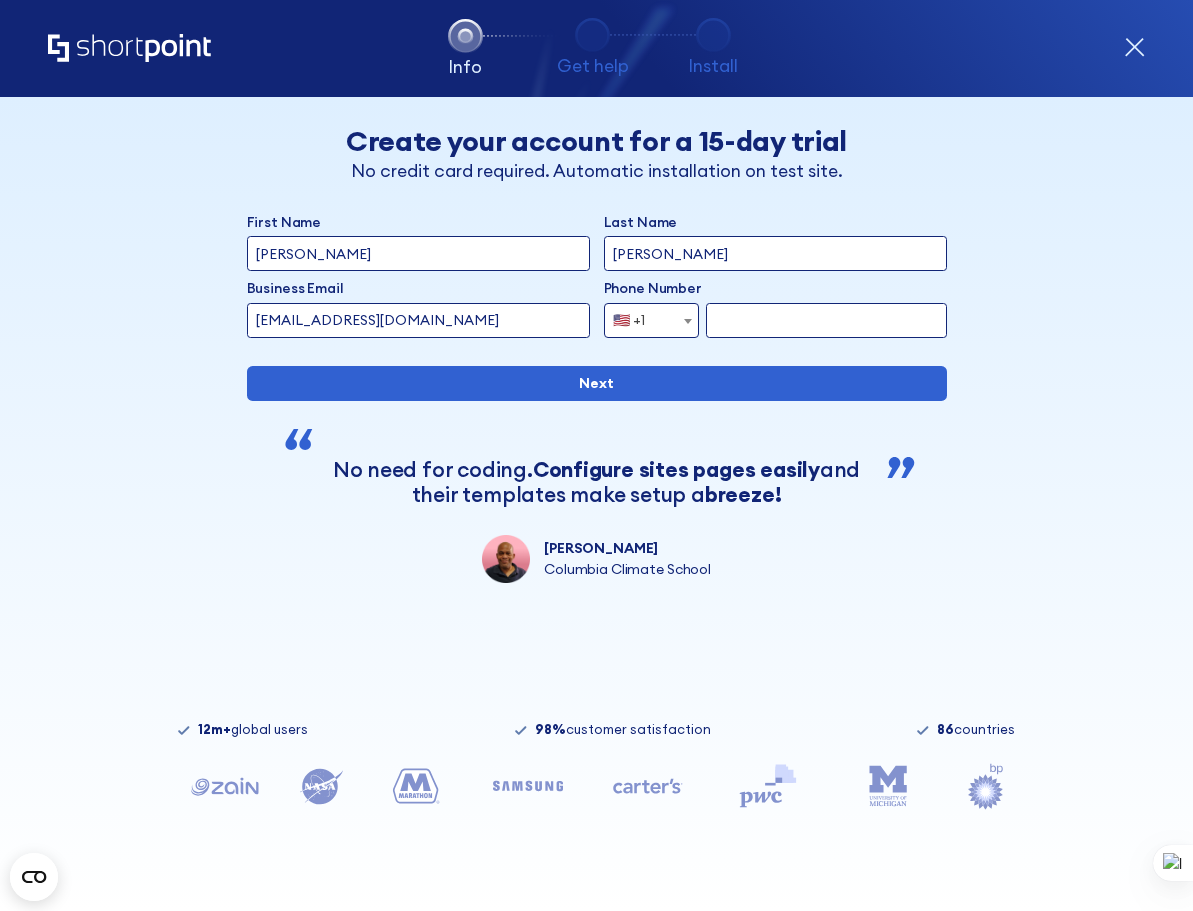 click at bounding box center [826, 320] 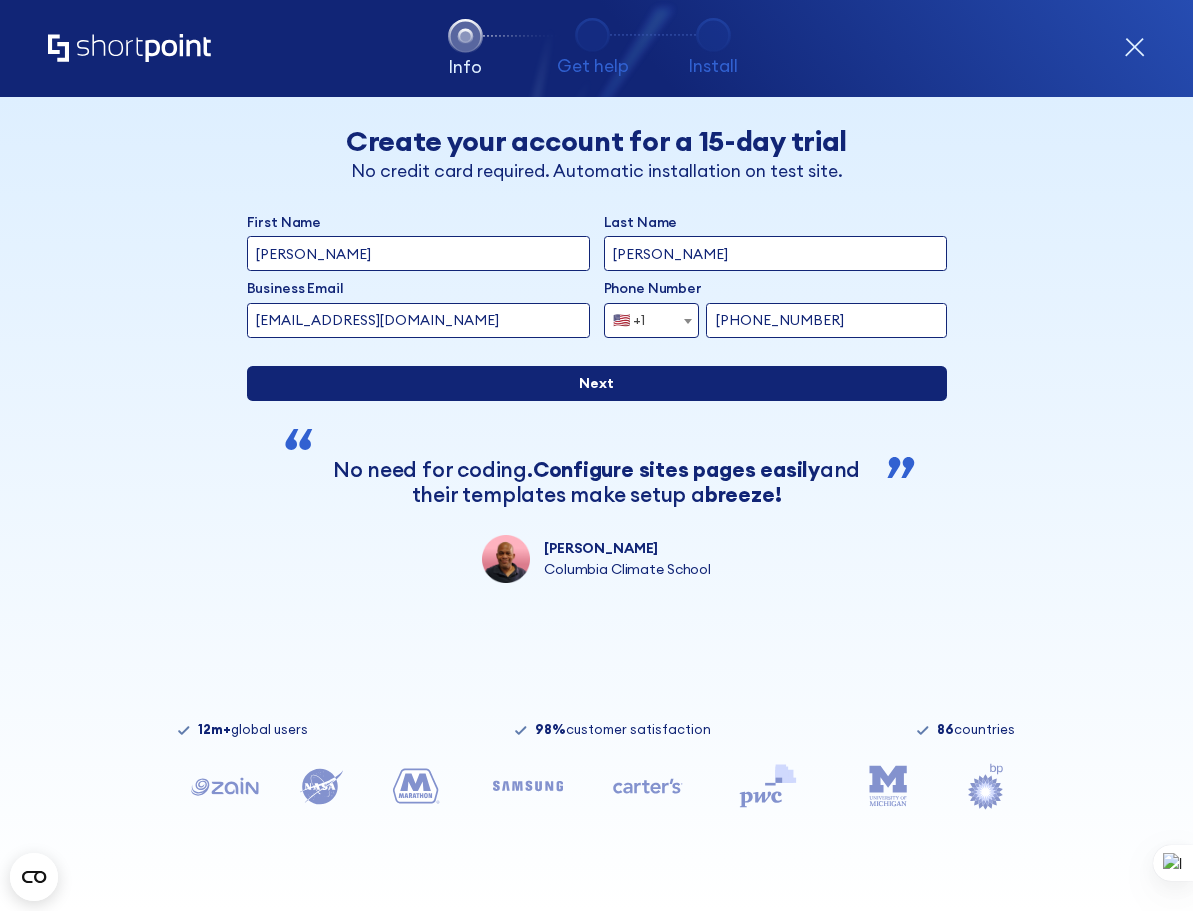click on "Next" at bounding box center (597, 383) 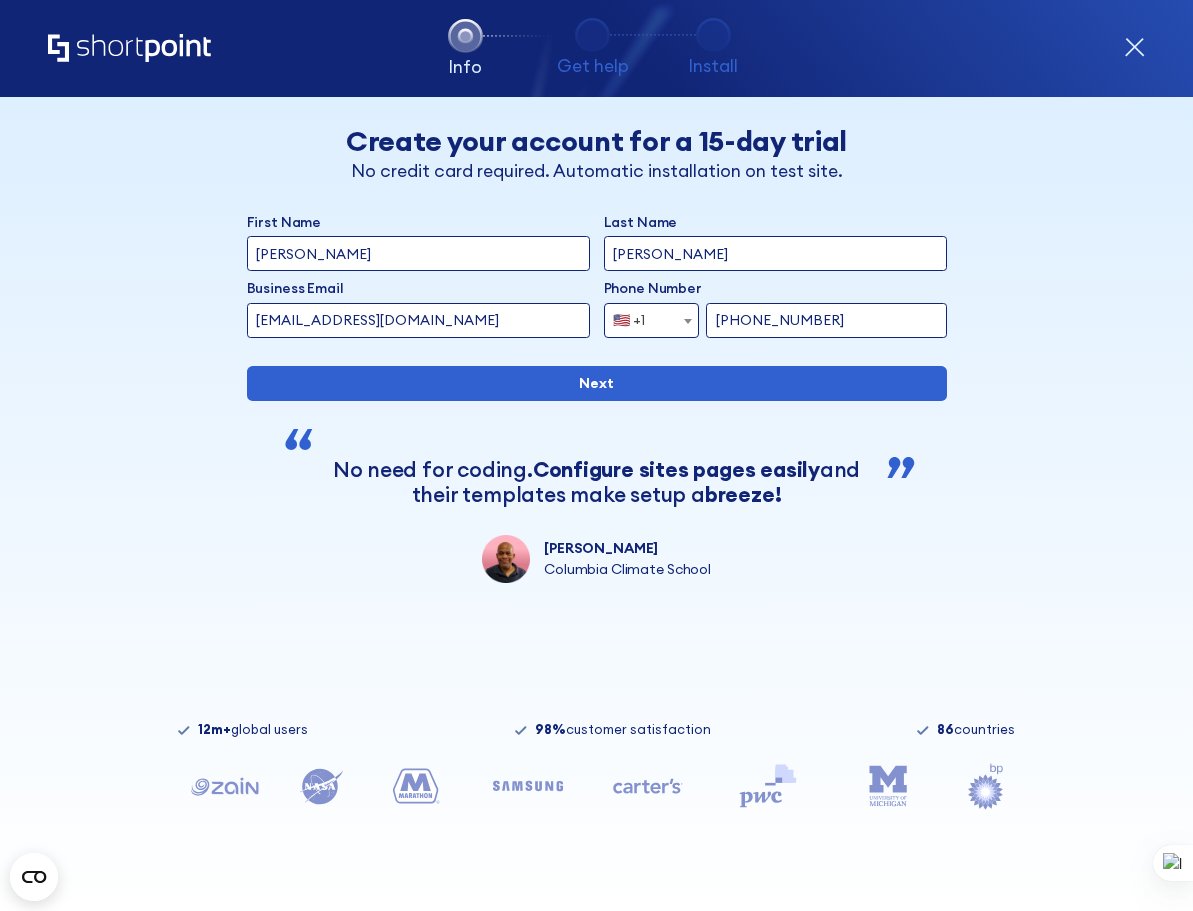 click on "‪(832) 419-1299‬" at bounding box center (826, 320) 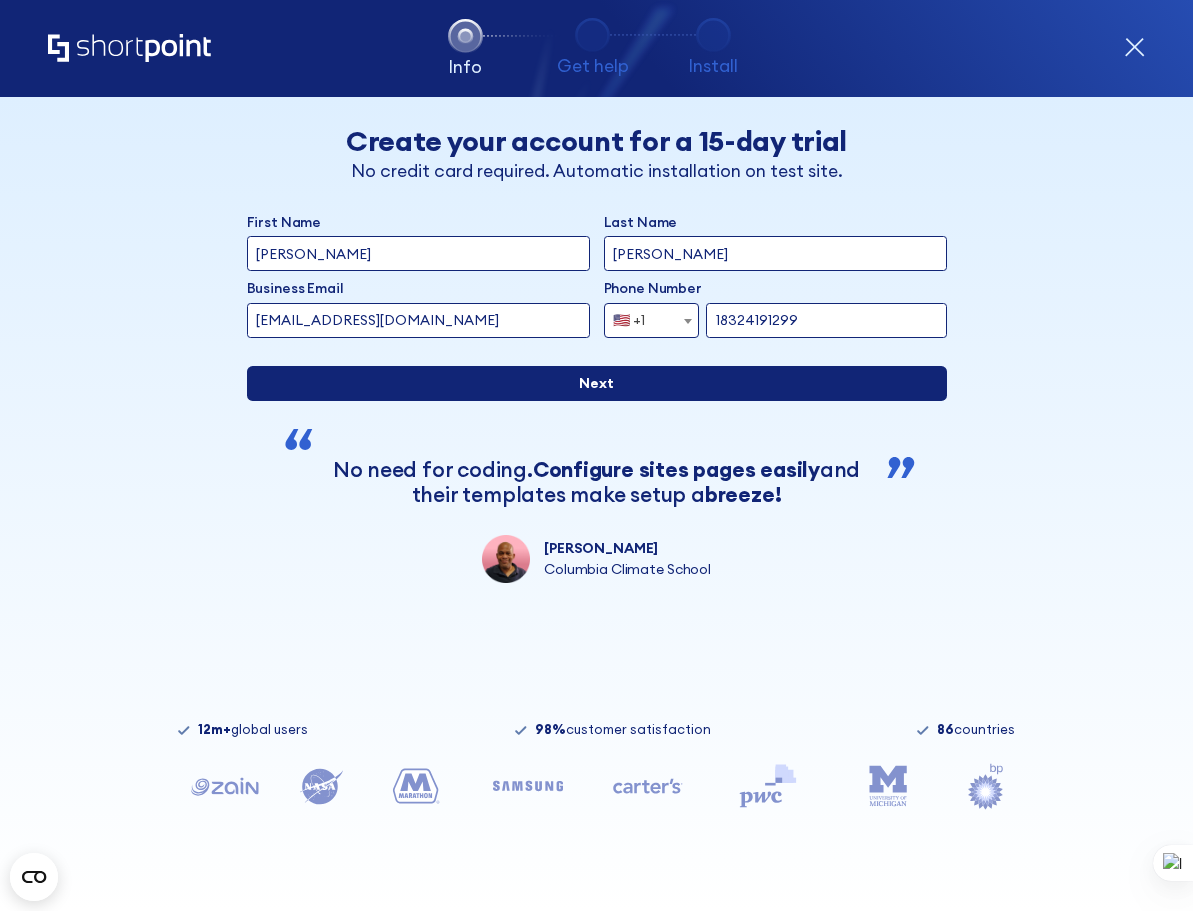 click on "Next" at bounding box center (597, 383) 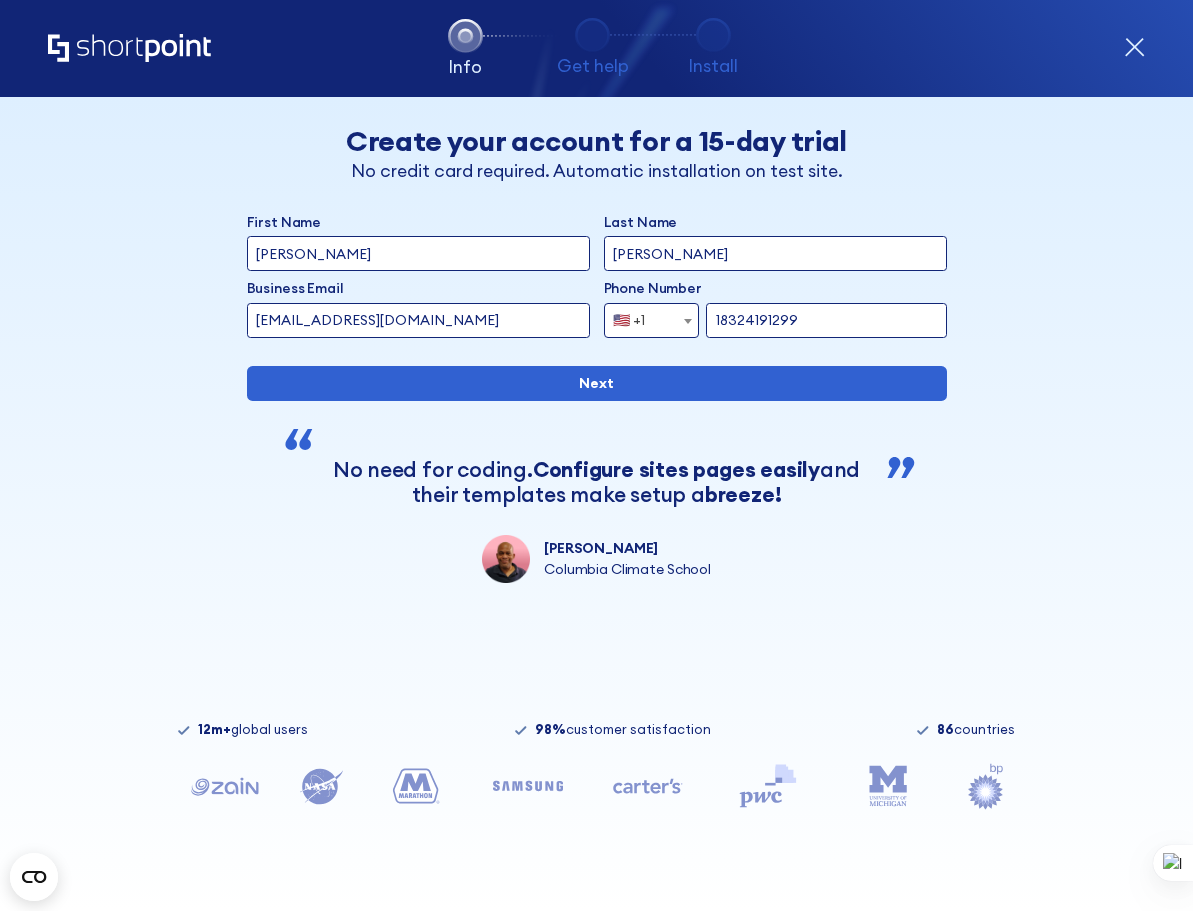 click on "‪18324191299‬" at bounding box center [826, 320] 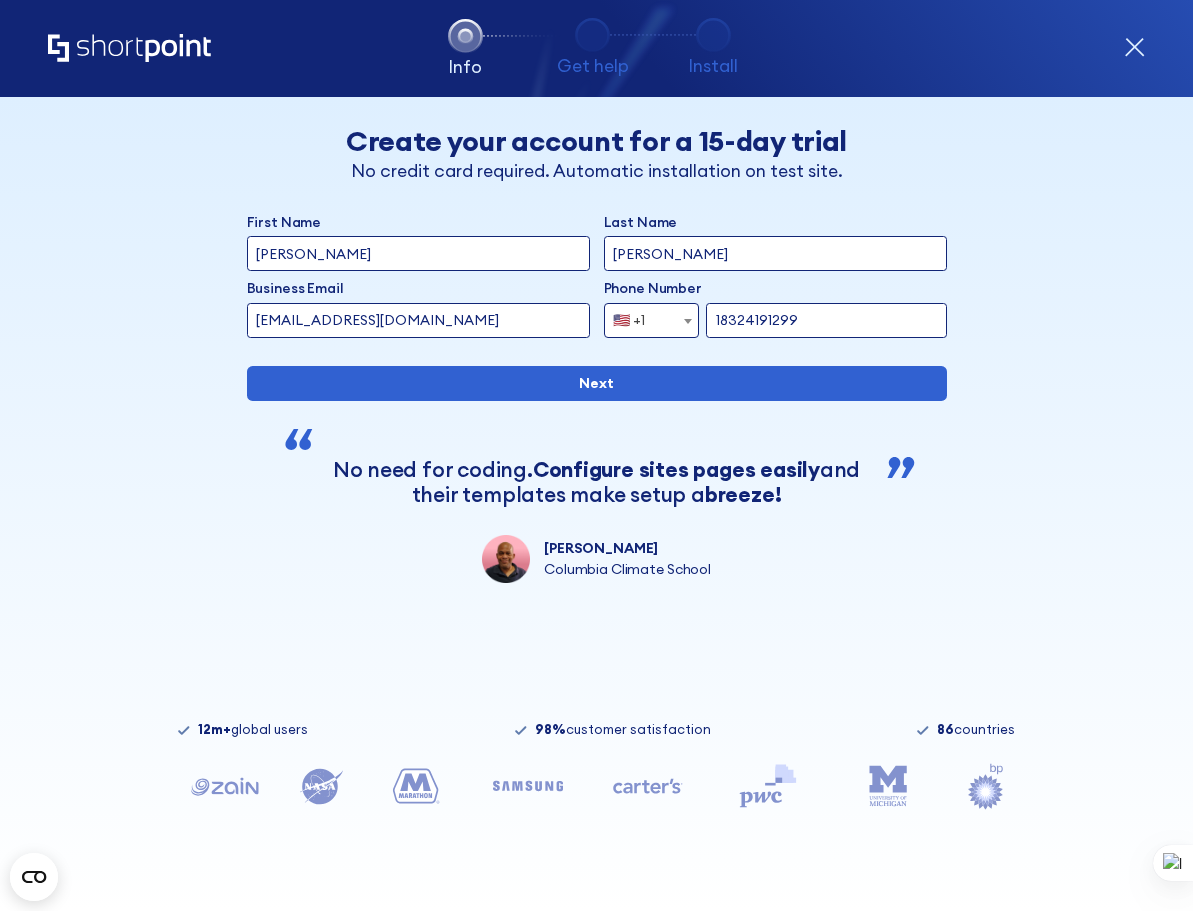 click on "‪18324191299‬" at bounding box center (826, 320) 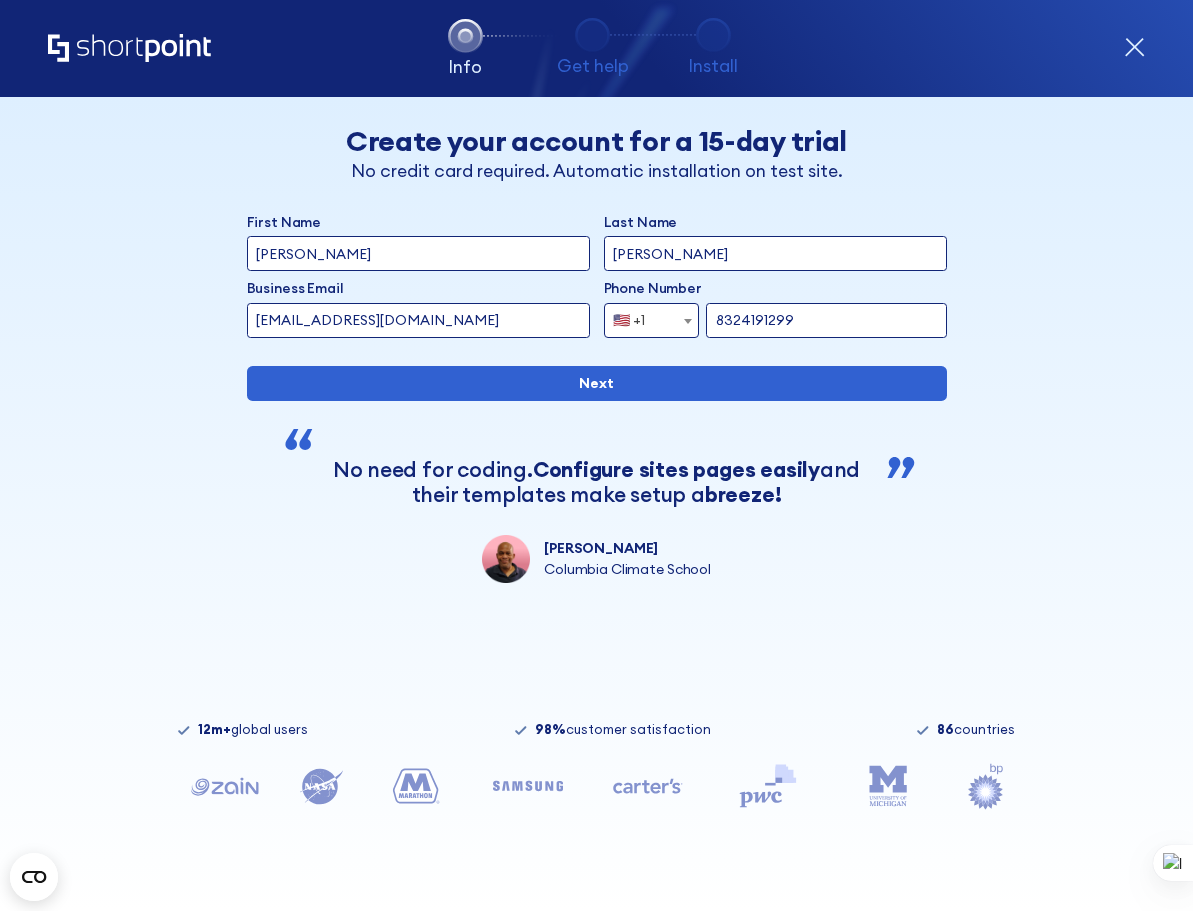 click on "Next" at bounding box center [597, 383] 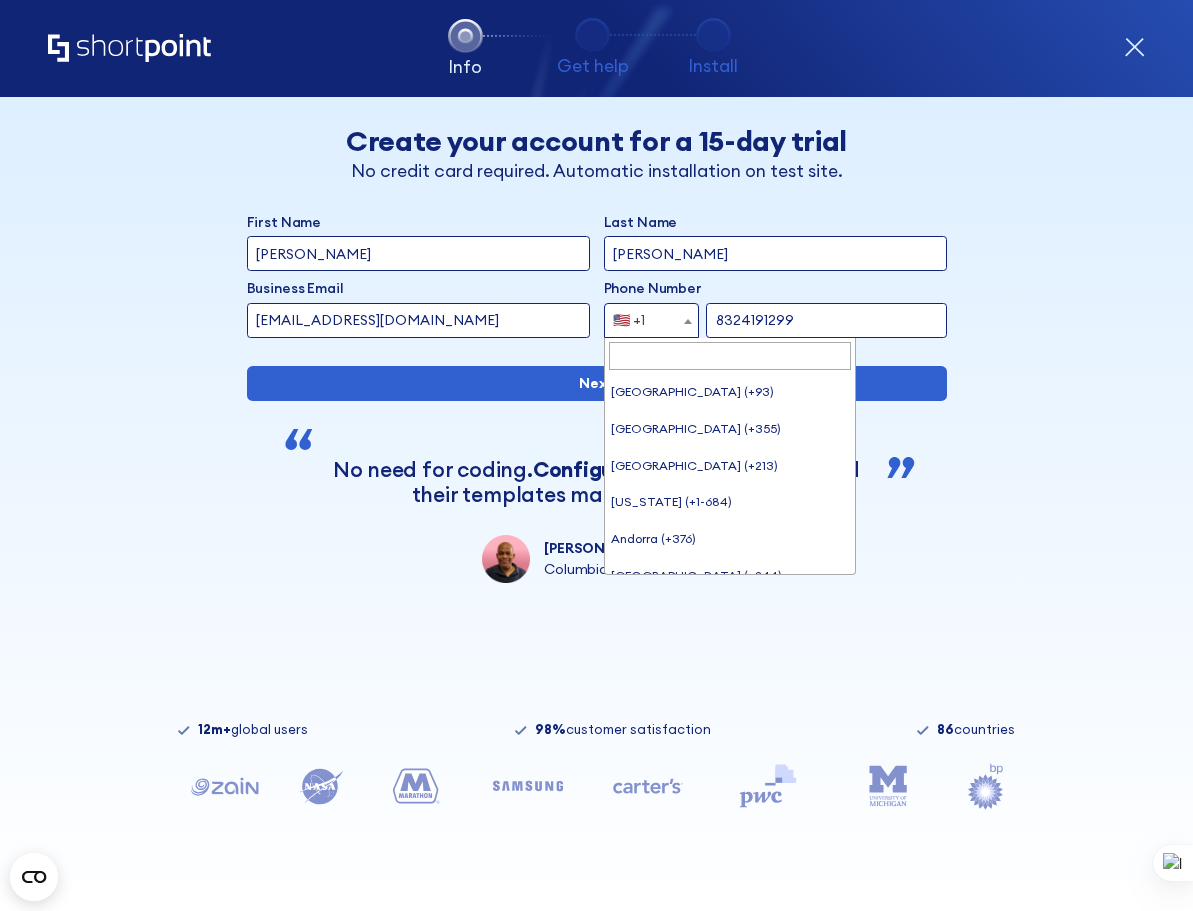 scroll, scrollTop: 8146, scrollLeft: 0, axis: vertical 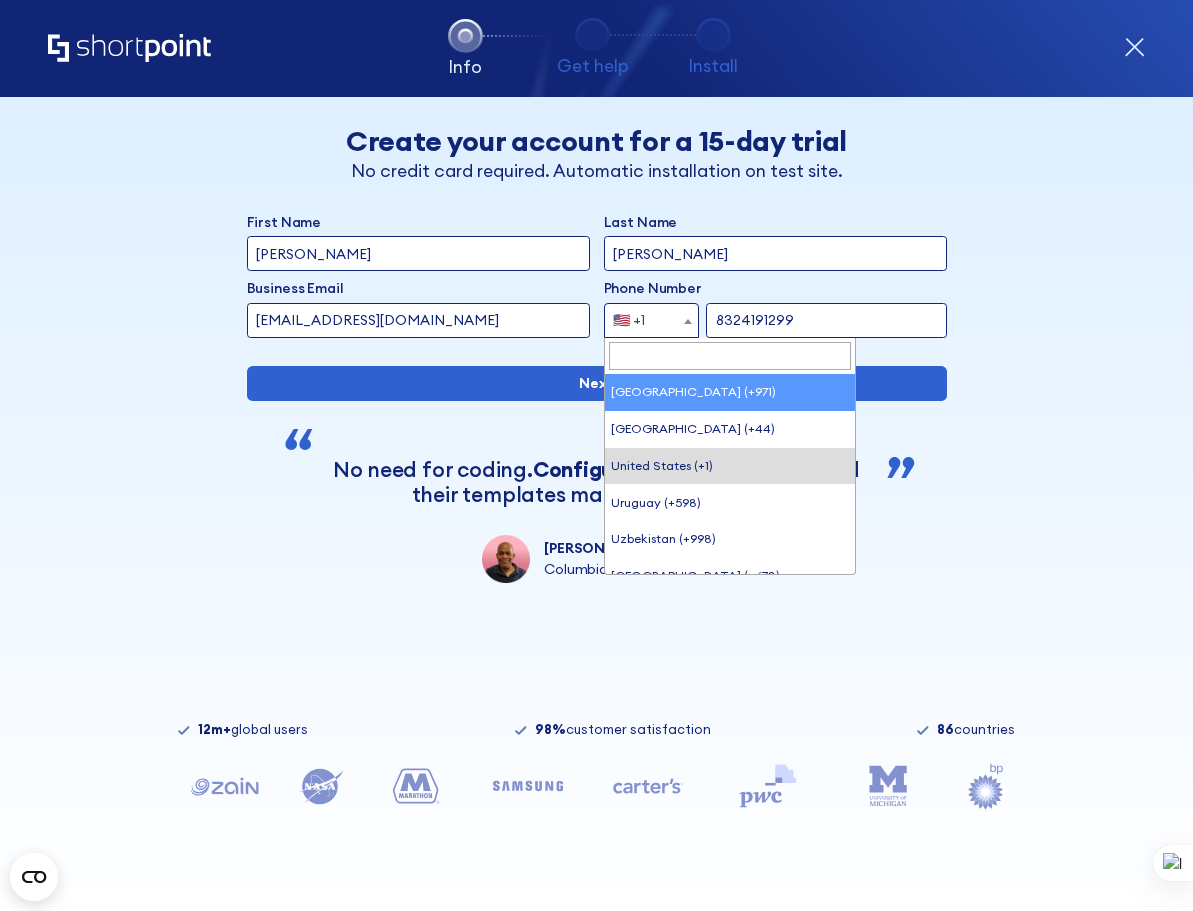 click on "Back
Back Create your account for a 15-day trial No credit card required. Automatic installation on test site. Skip this step
First Name Jesse Quinton Last Name McCarrell Business Email Invalid Email Address charlotteholloway1943@mentomeemail.ru Phone Number
Afghanistan (+93)
Albania (+355)
Algeria (+213)
American Samoa (+1-684)
Andorra (+376)
Angola (+244)
Anguilla (+1-264)
Antigua and Barbuda (+1-268)
Argentina (+54)
Armenia (+374)
Aruba (+297)
Australia (+61)
Austria (+43)
Azerbaijan (+994)
Bahamas (+1-242)
Bahrain (+973)
Bangladesh (+880)
Barbados (+1-246)
Belarus (+375)
Belgium (+32)
Belize (+501)
Benin (+229)
Bermuda (+1-441)
Bhutan (+975)
Bolivia (+591)
Bonaire (+599)
Bosnia & Herzegovina (+387)
Bosnia and Herzegovina (+387)
Botswana (+267)
Brazil (+55)
Brunei (+673)
Bulgaria (+359)
Burkina Faso (+226)
Burundi (+257)
Cambodia (+855)" at bounding box center [597, 340] 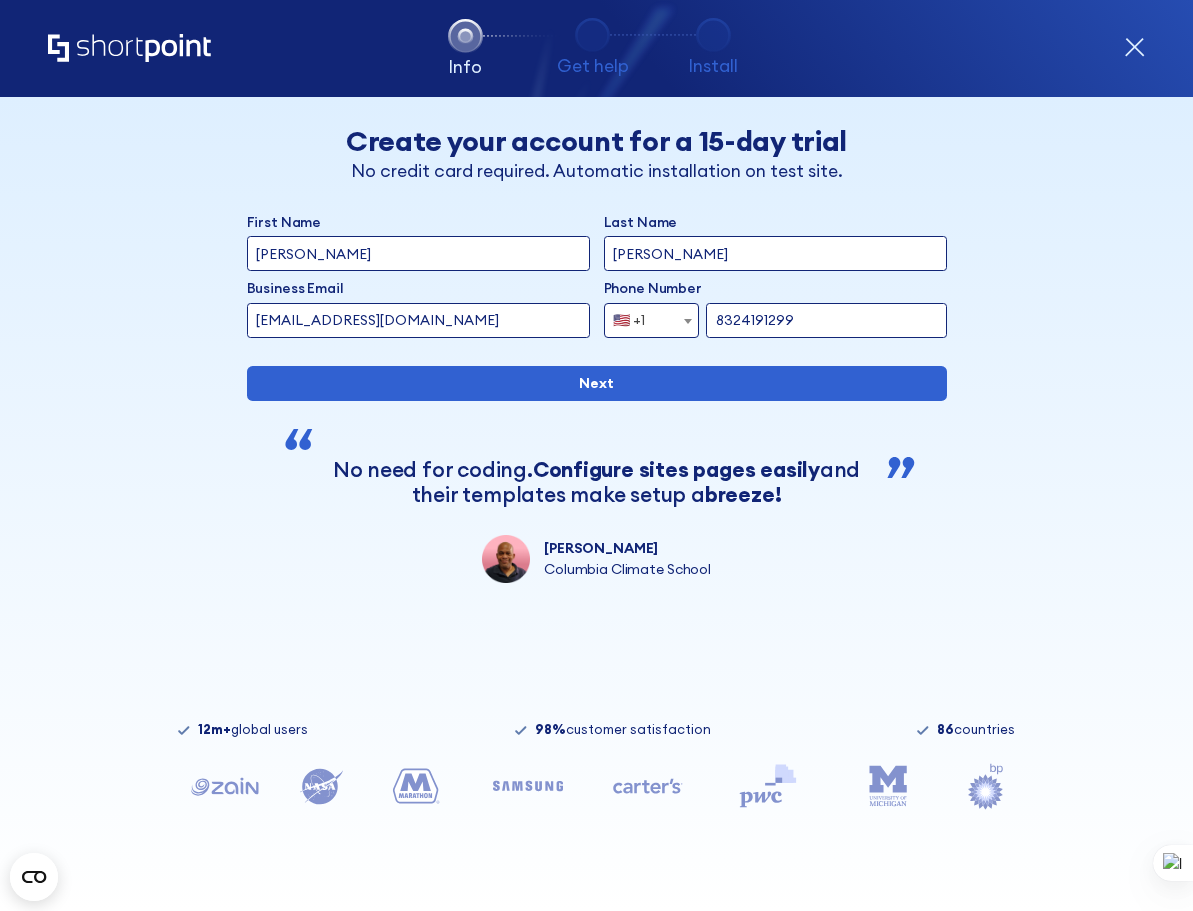 click on "‪8324191299‬" at bounding box center [826, 320] 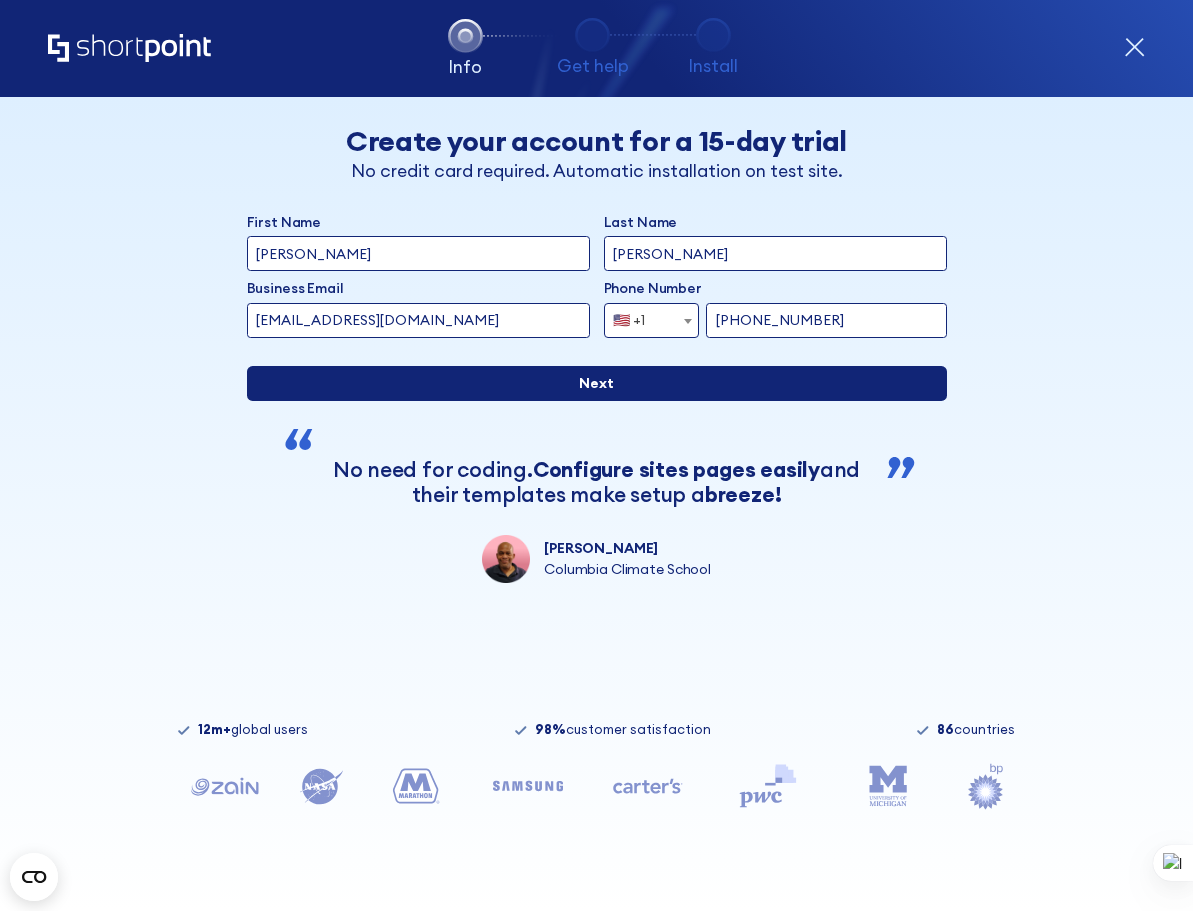 click on "Next" at bounding box center [597, 383] 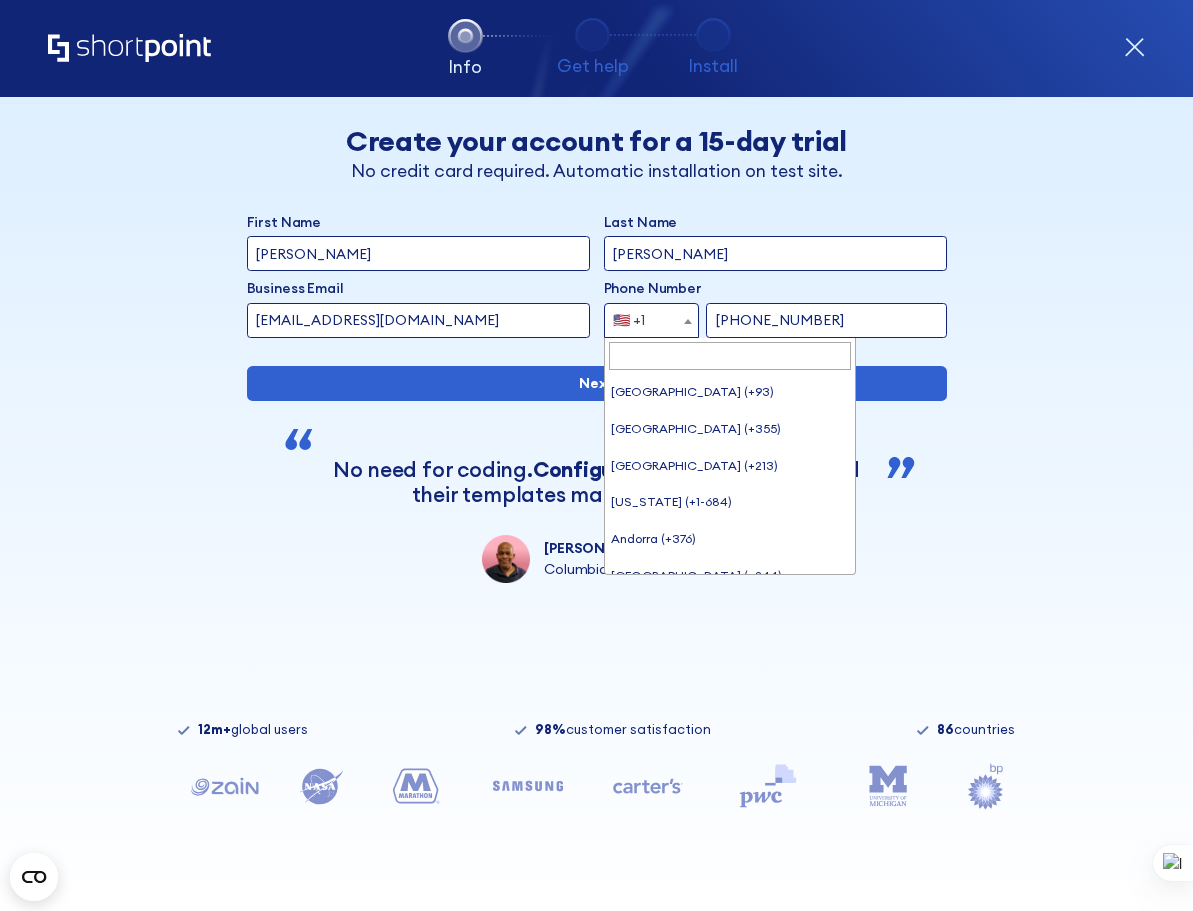 click on "🇺🇸 +1" at bounding box center [635, 320] 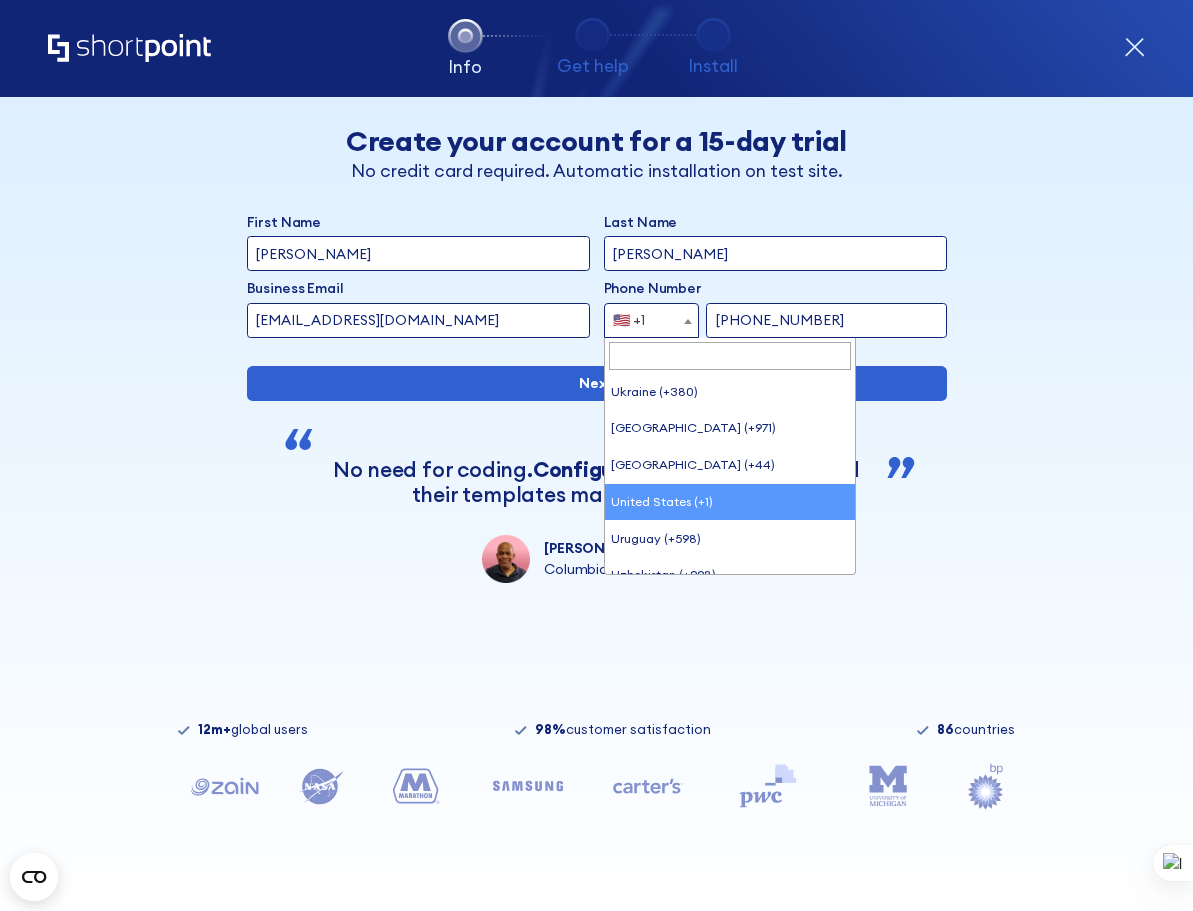 click at bounding box center (730, 356) 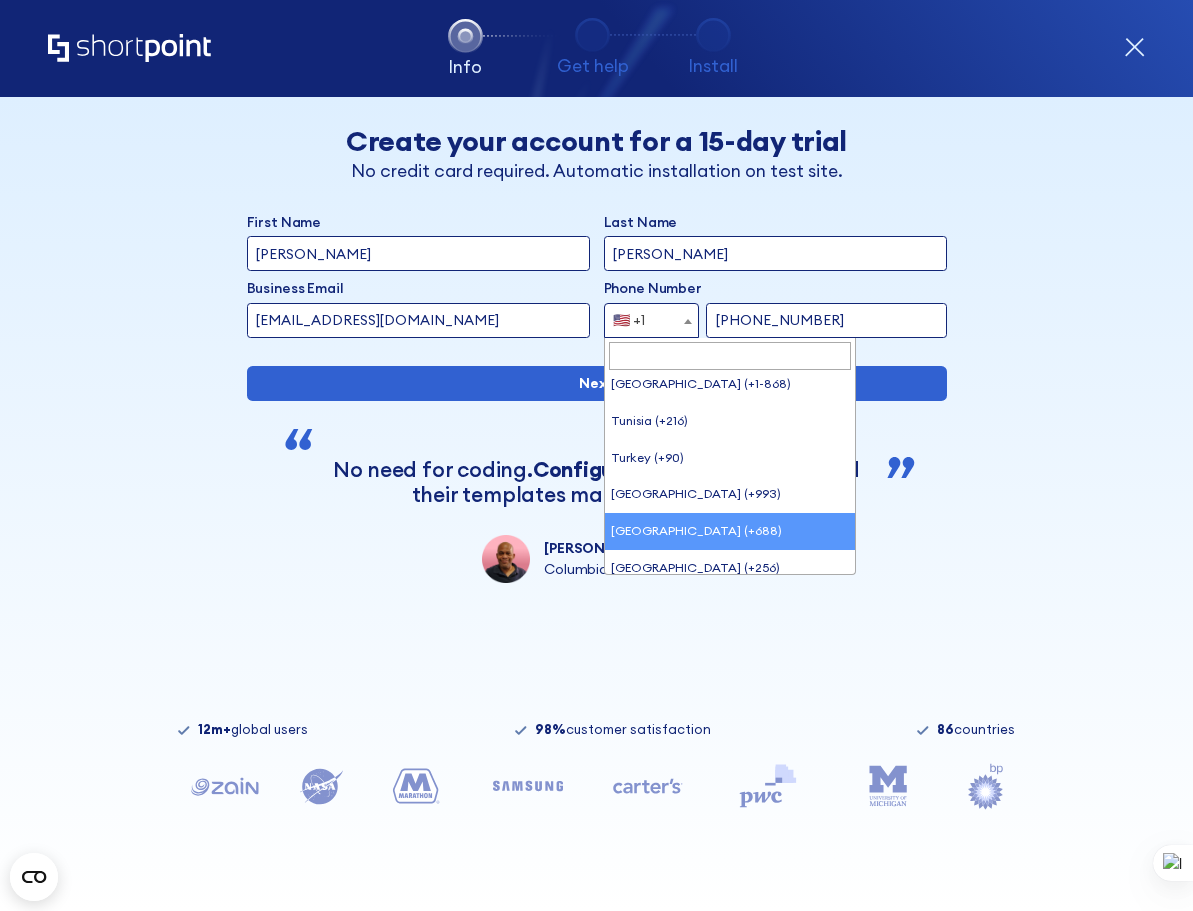 scroll, scrollTop: 7497, scrollLeft: 0, axis: vertical 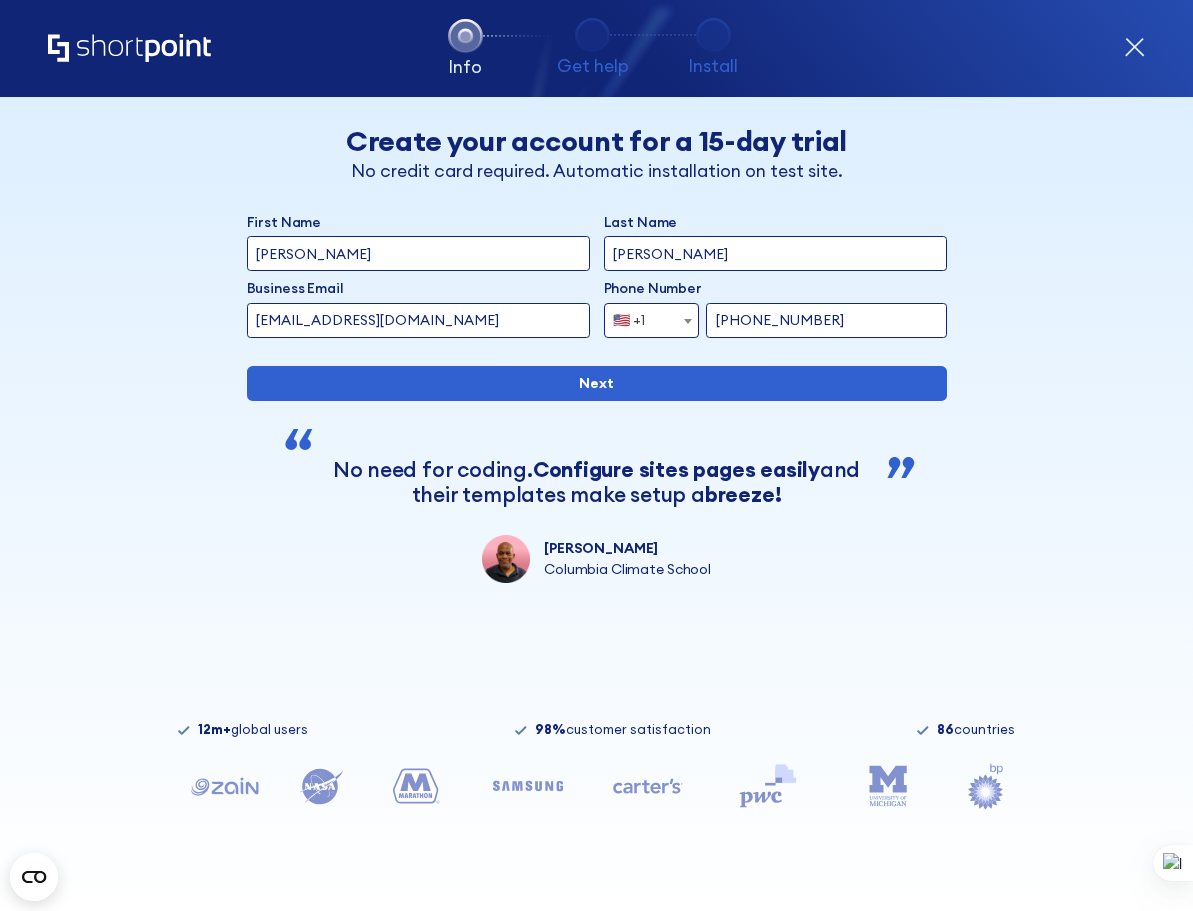 click on "🇺🇸 +1" at bounding box center (629, 320) 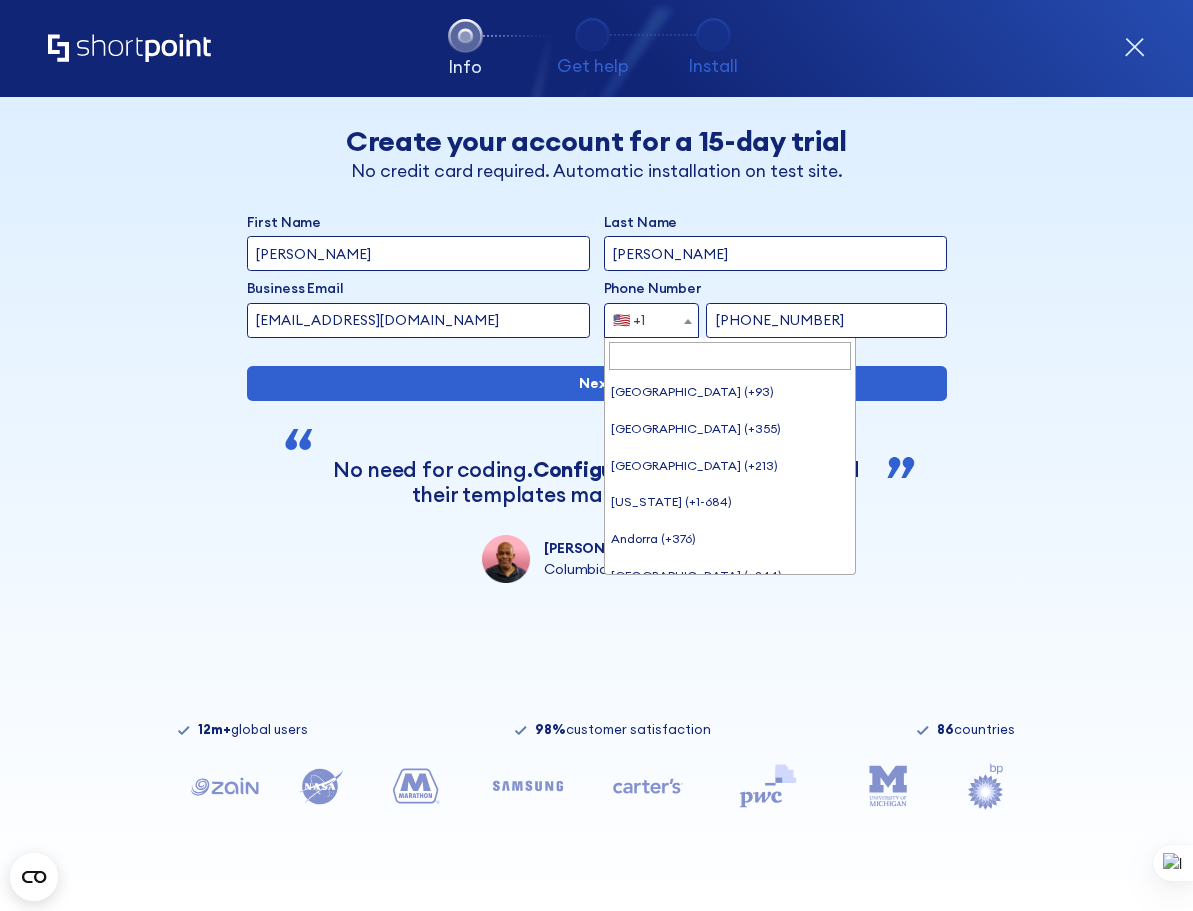 scroll, scrollTop: 8146, scrollLeft: 0, axis: vertical 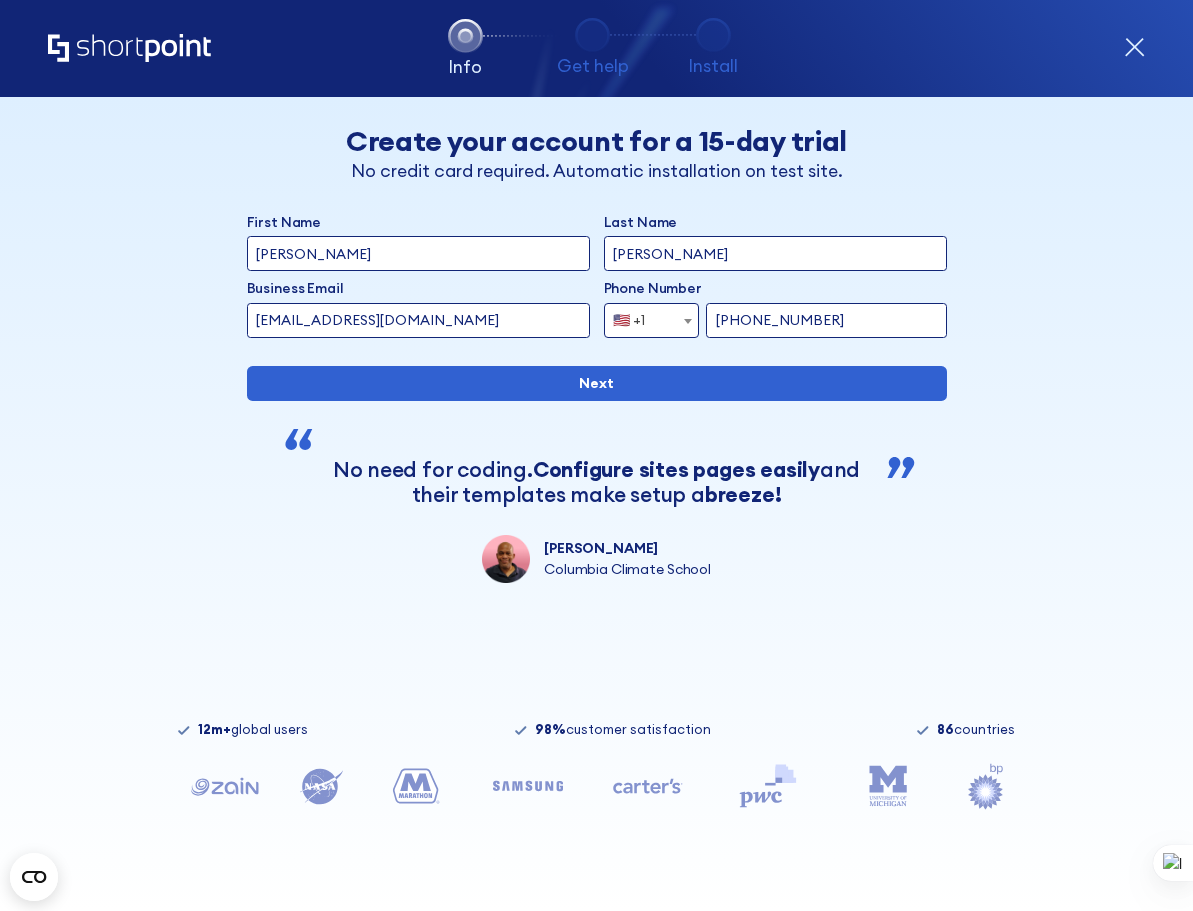 click on "🇺🇸 +1" at bounding box center [635, 320] 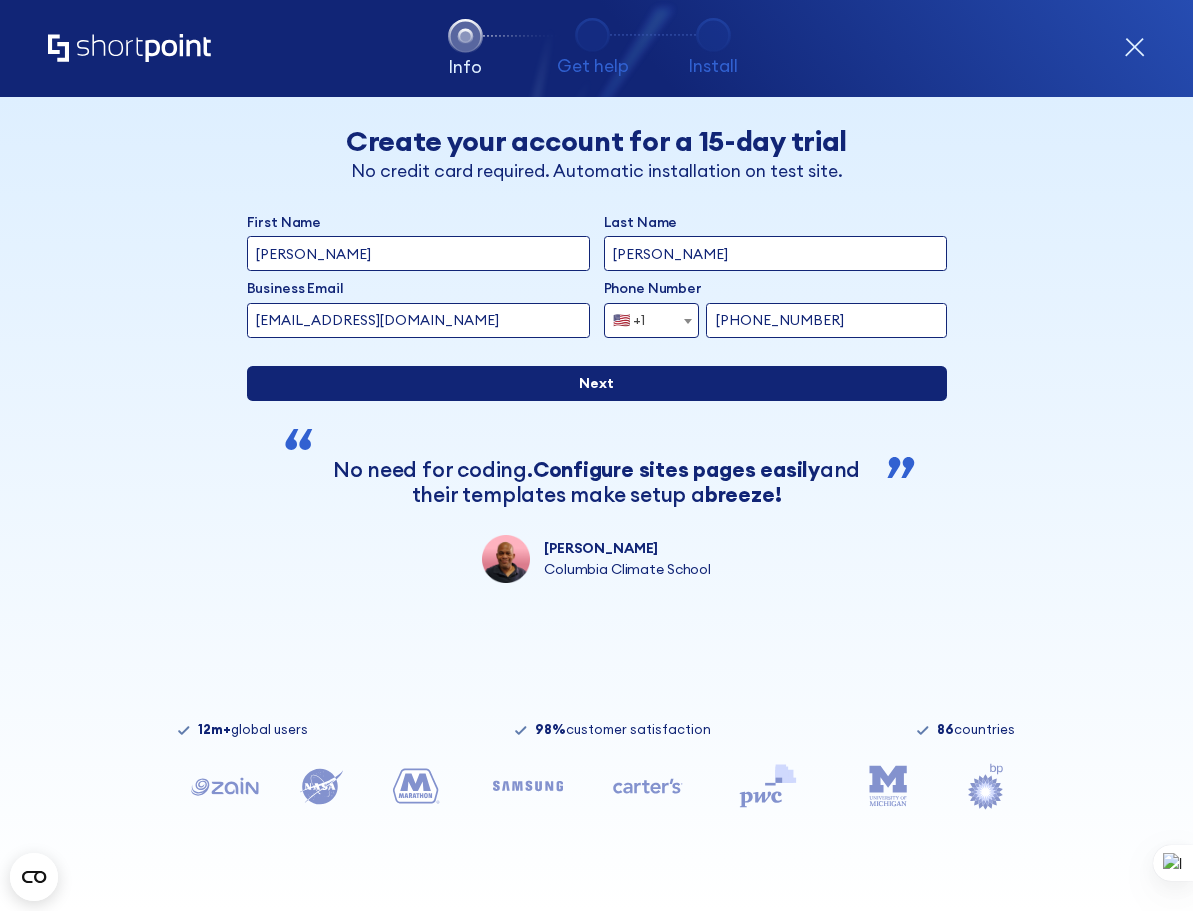 click on "Next" at bounding box center [597, 383] 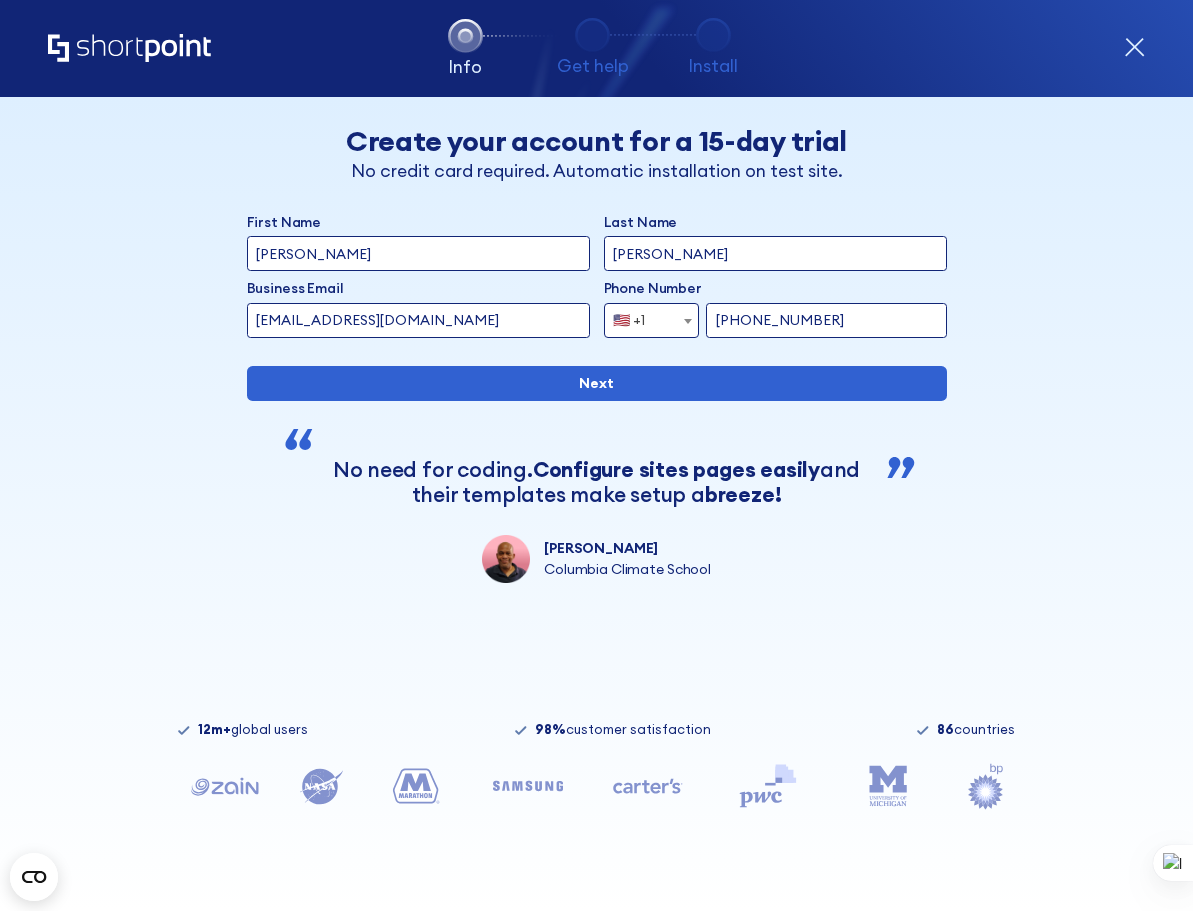 drag, startPoint x: 829, startPoint y: 325, endPoint x: 712, endPoint y: 320, distance: 117.10679 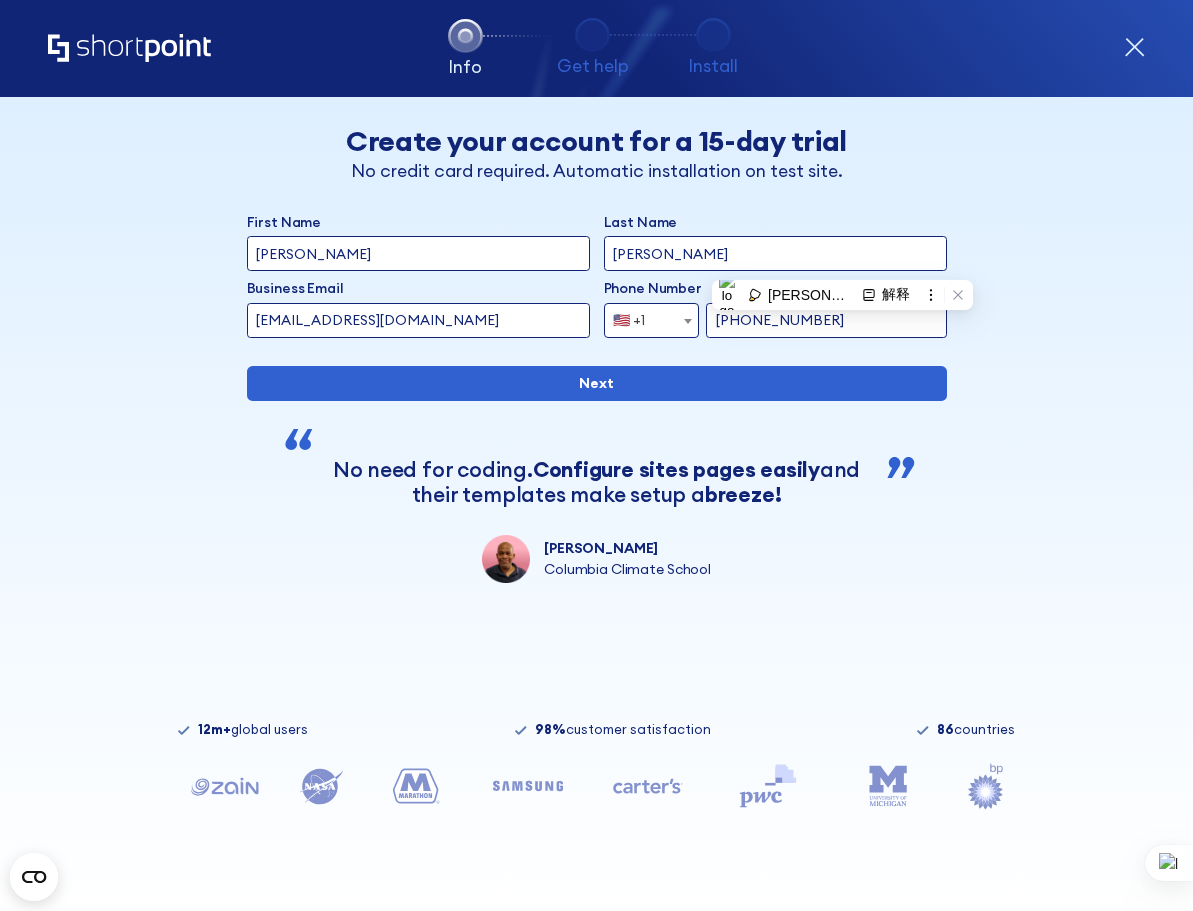 paste on "(832) 419-" 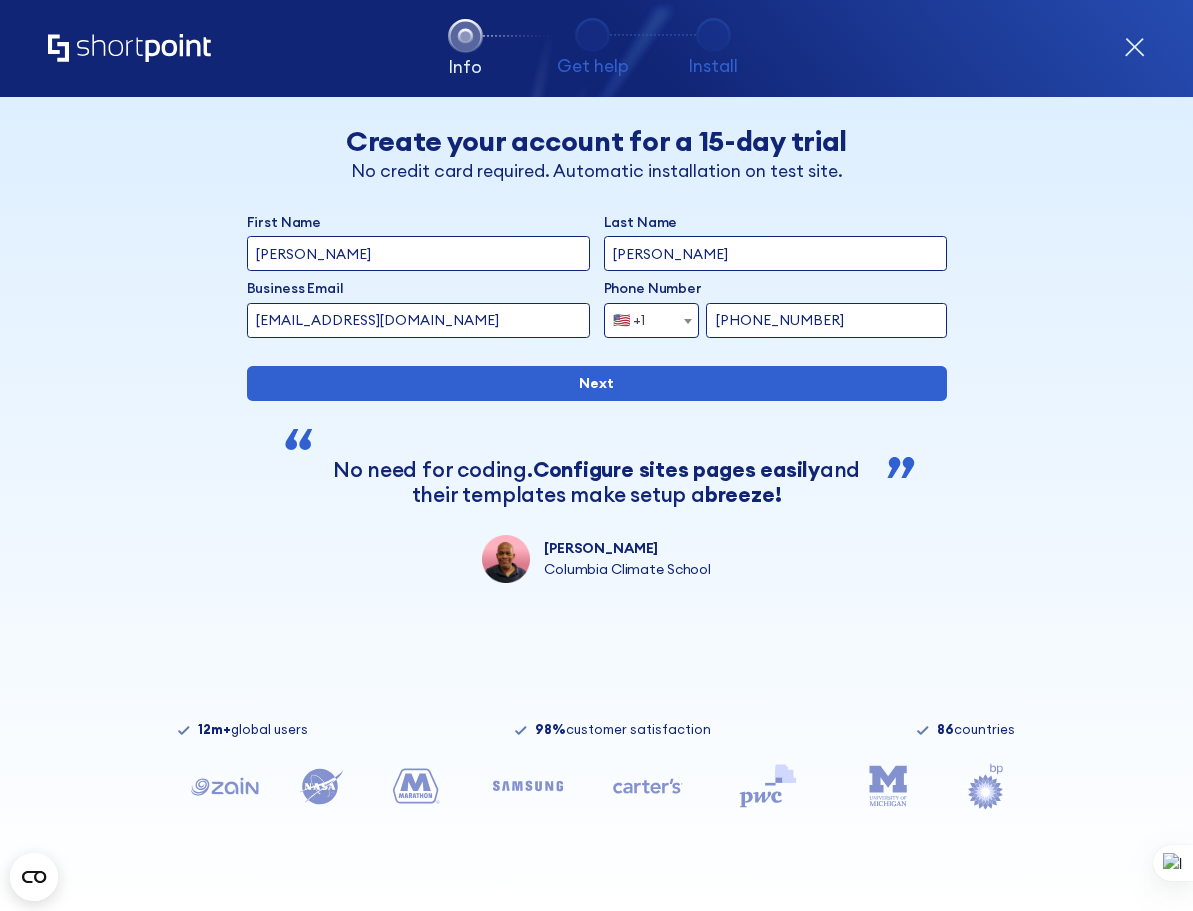 click on "‪(832) 419-1299‬" at bounding box center [826, 320] 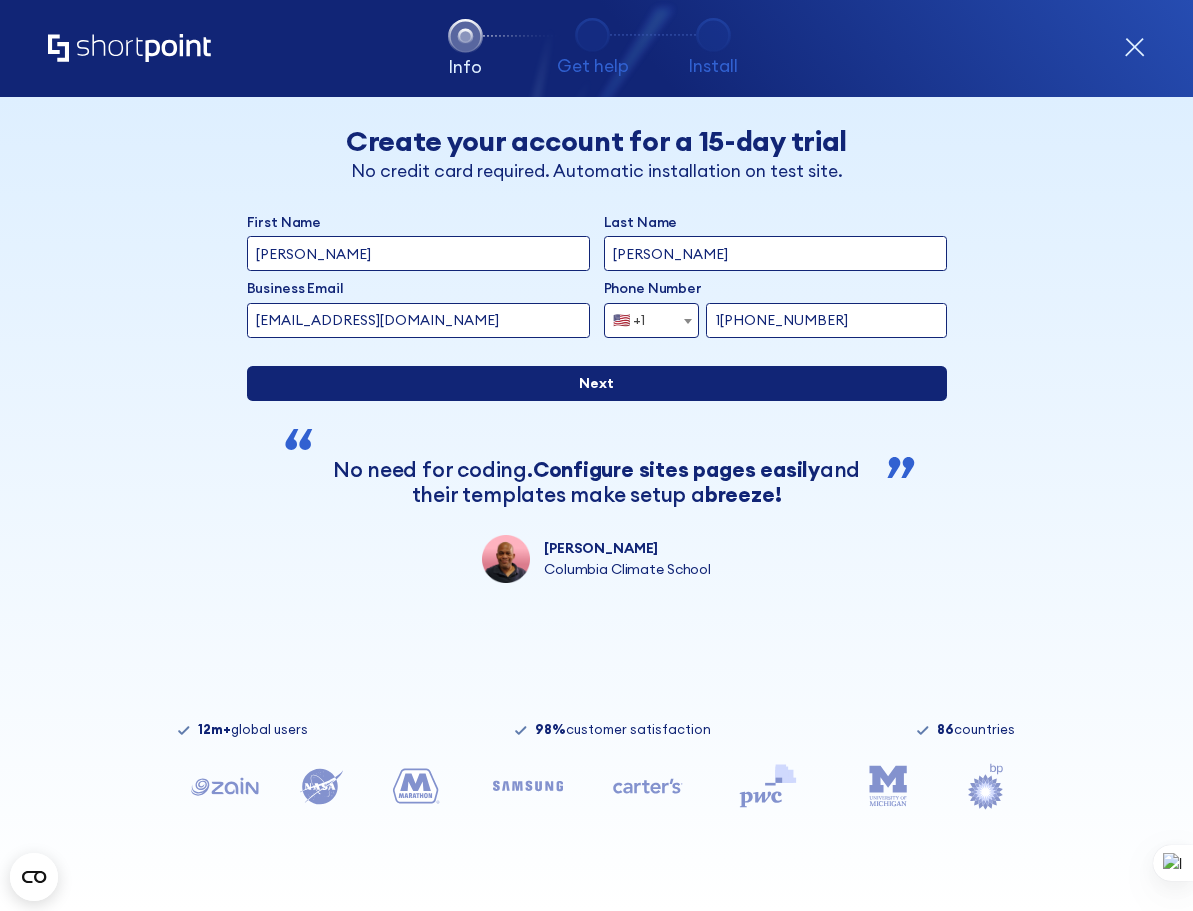 click on "Next" at bounding box center (597, 383) 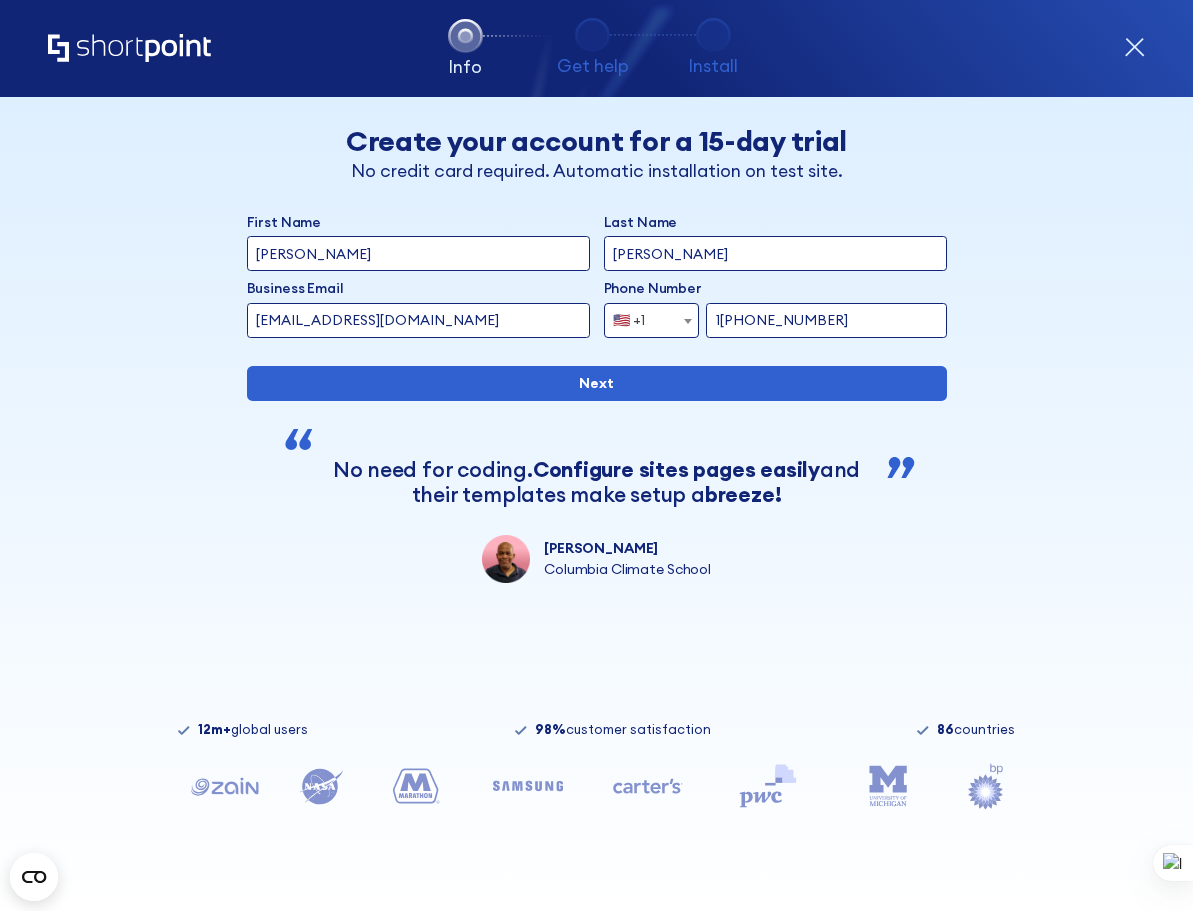 click on "1‪(832) 419-1299‬" at bounding box center (826, 320) 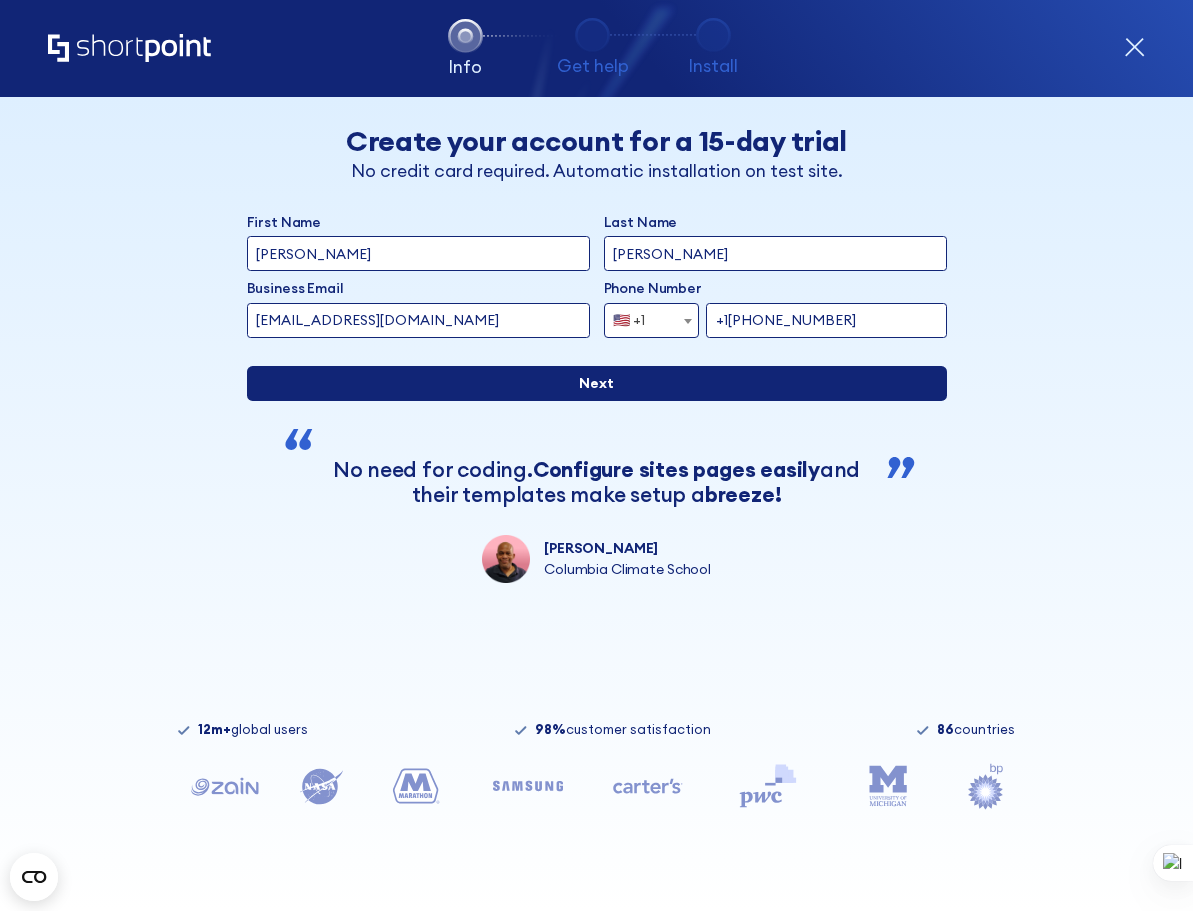 click on "Next" at bounding box center [597, 383] 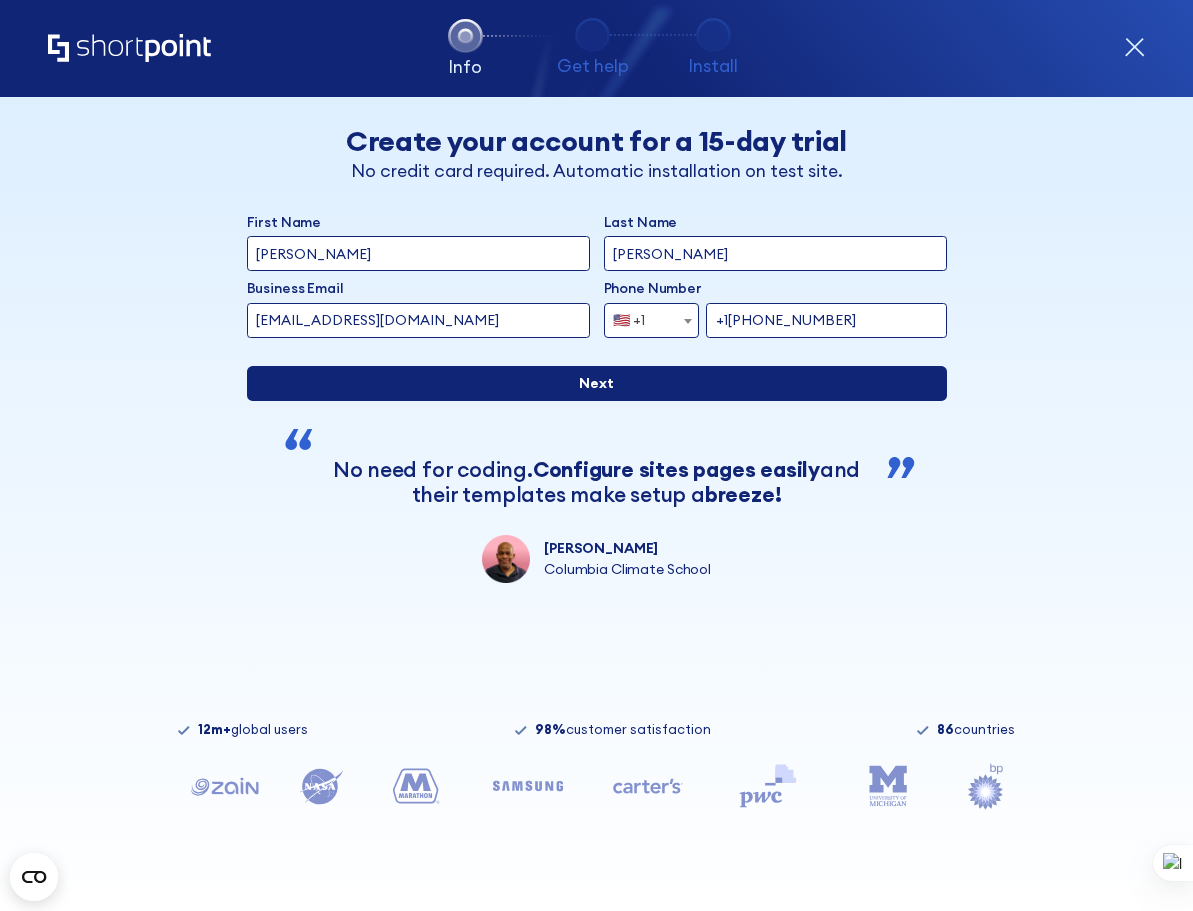 click on "Next" at bounding box center [597, 383] 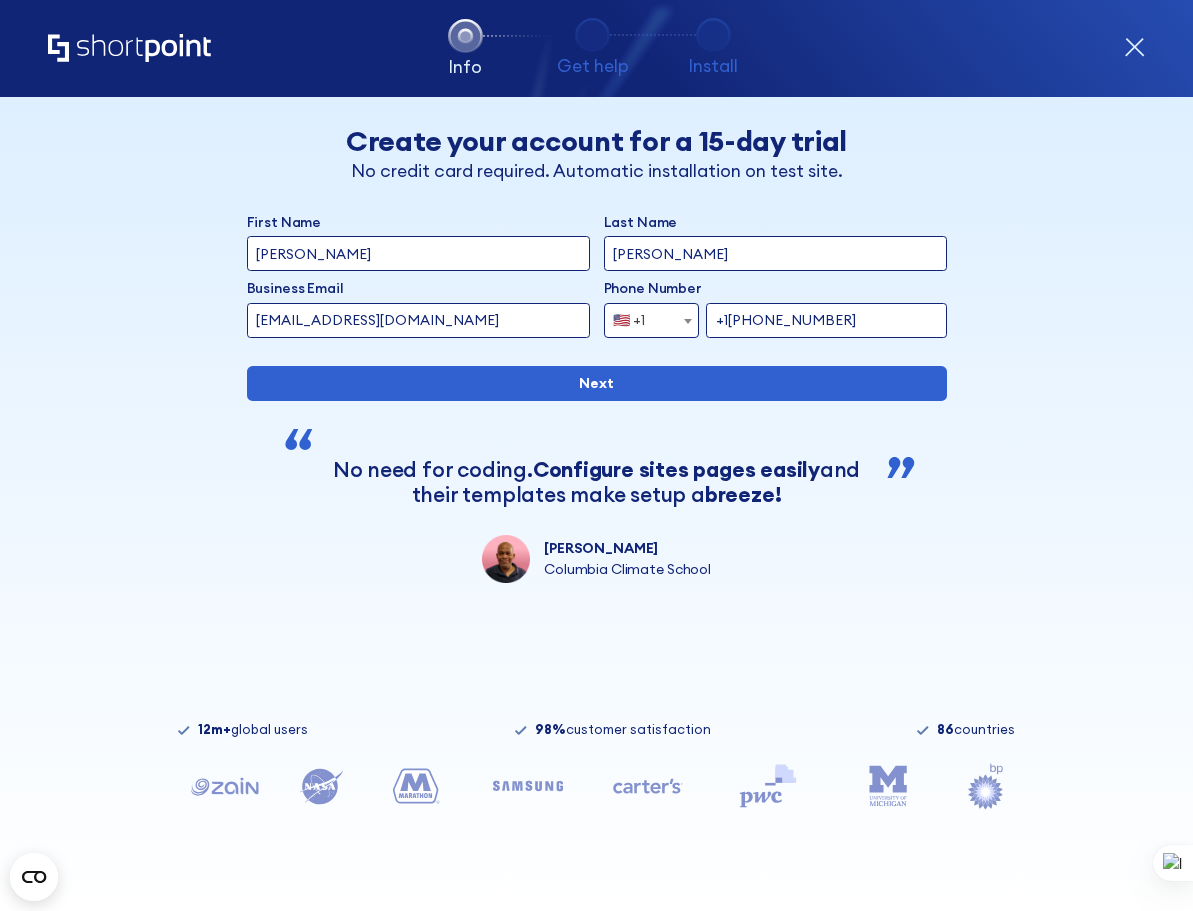 click 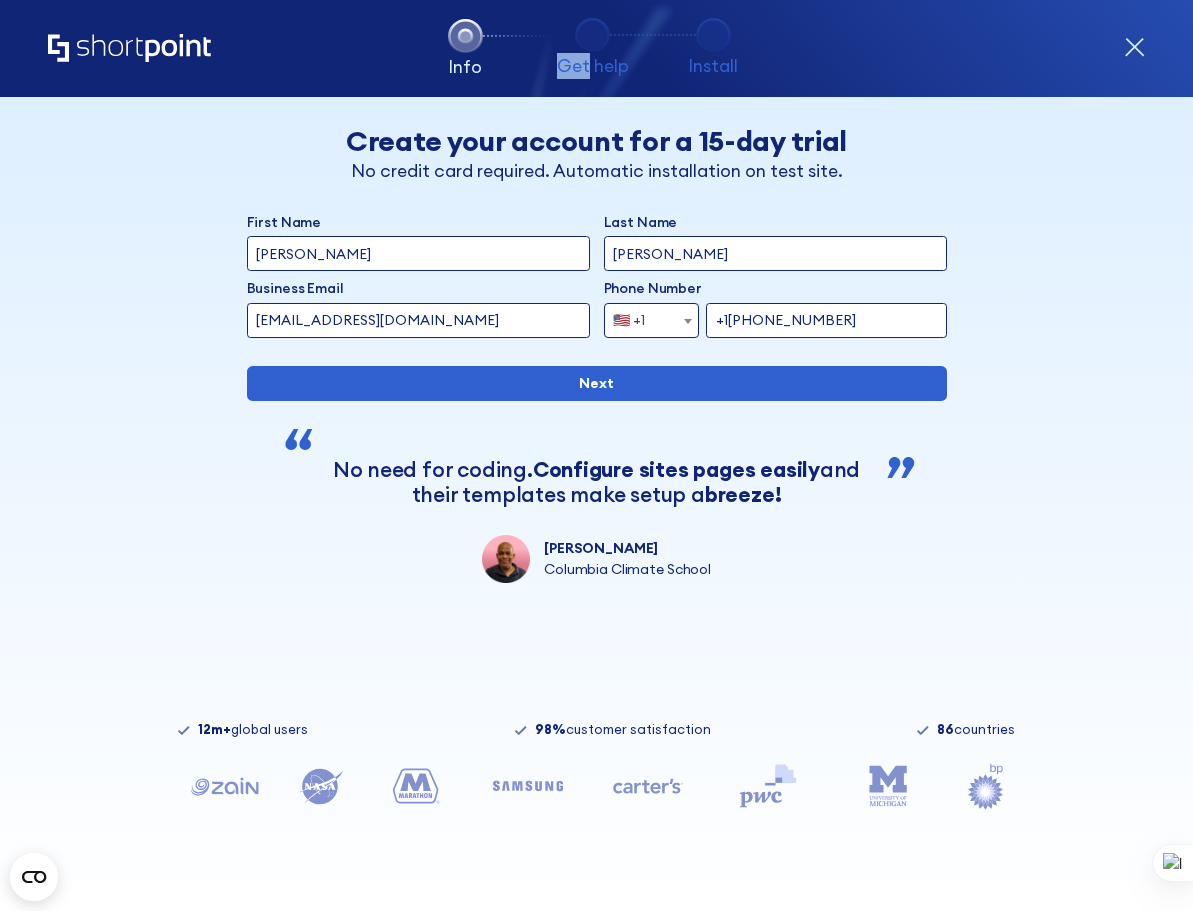 click 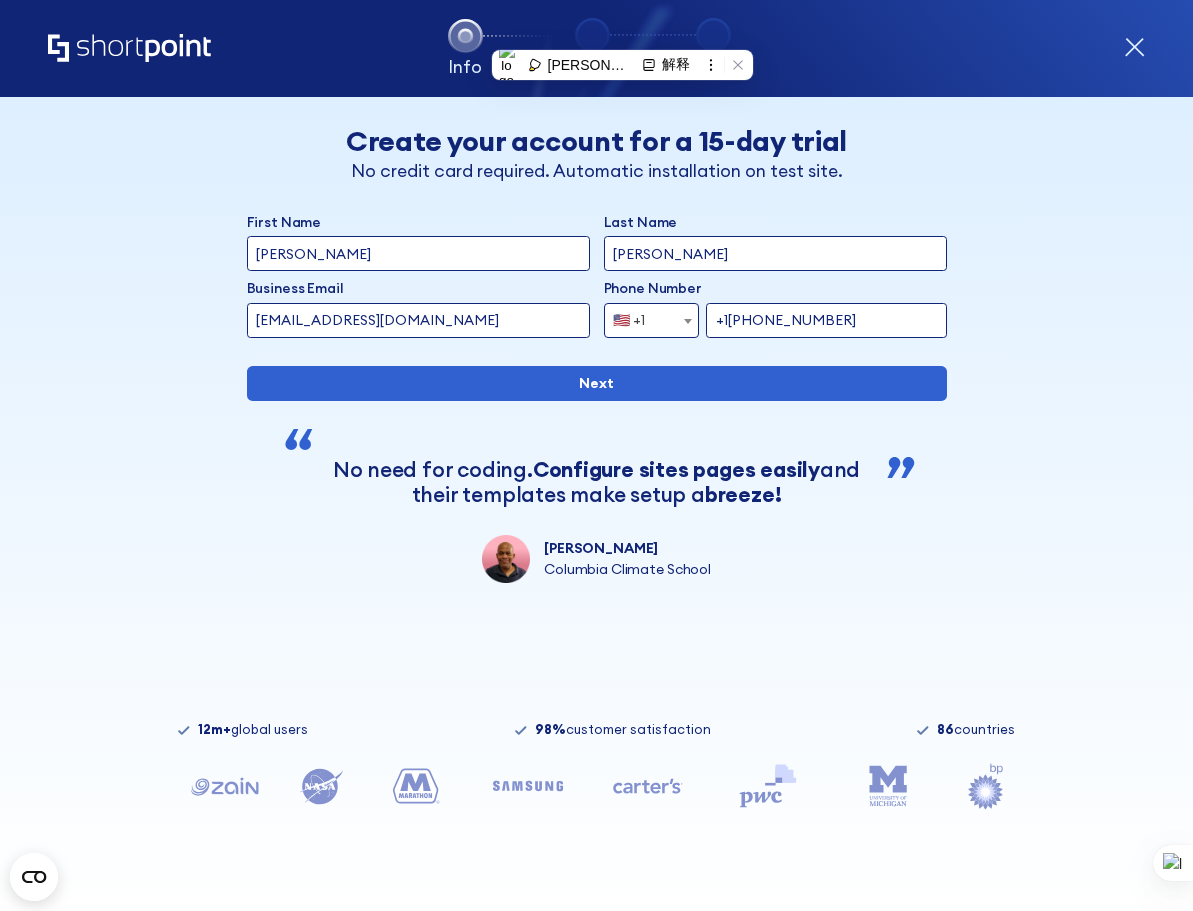 drag, startPoint x: 828, startPoint y: 324, endPoint x: 693, endPoint y: 325, distance: 135.00371 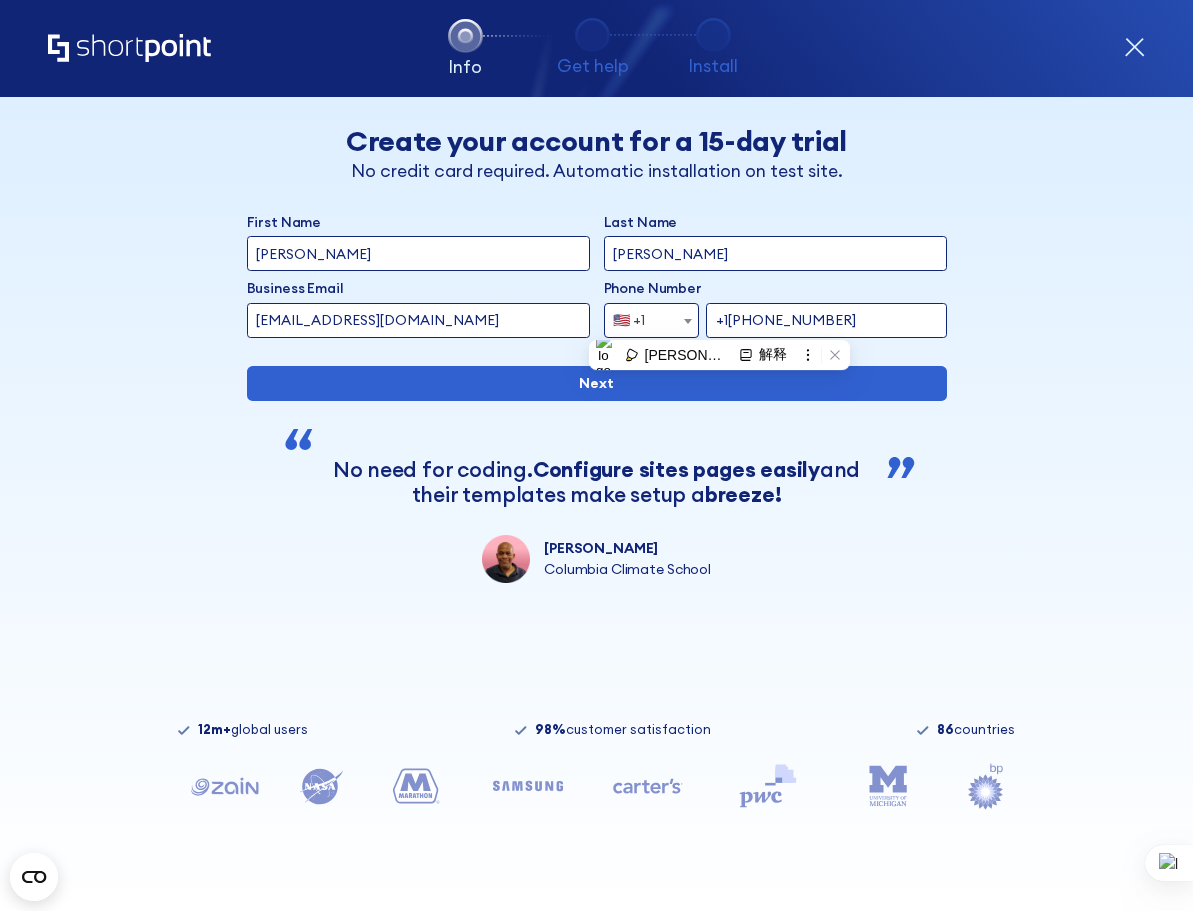 paste on "‪(769) 300-1361" 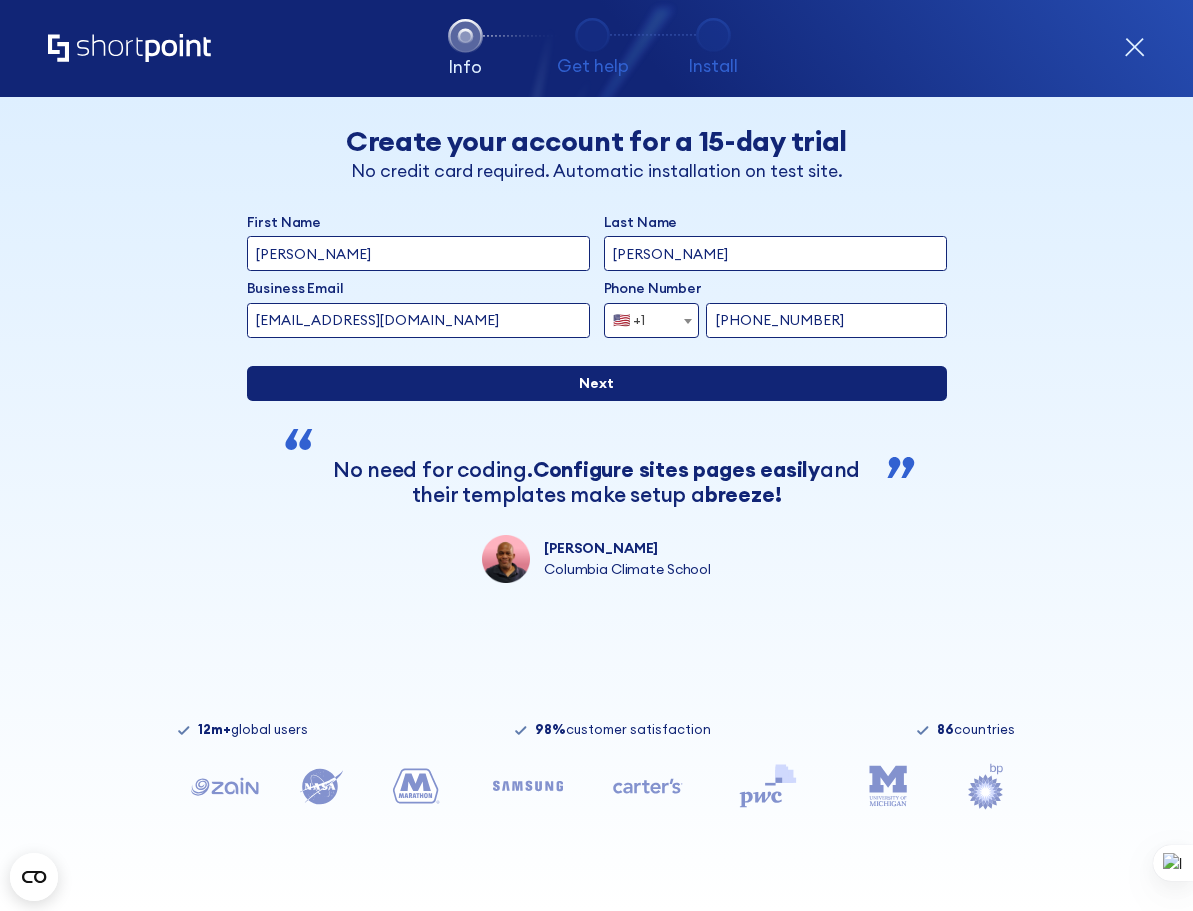 click on "Next" at bounding box center (597, 383) 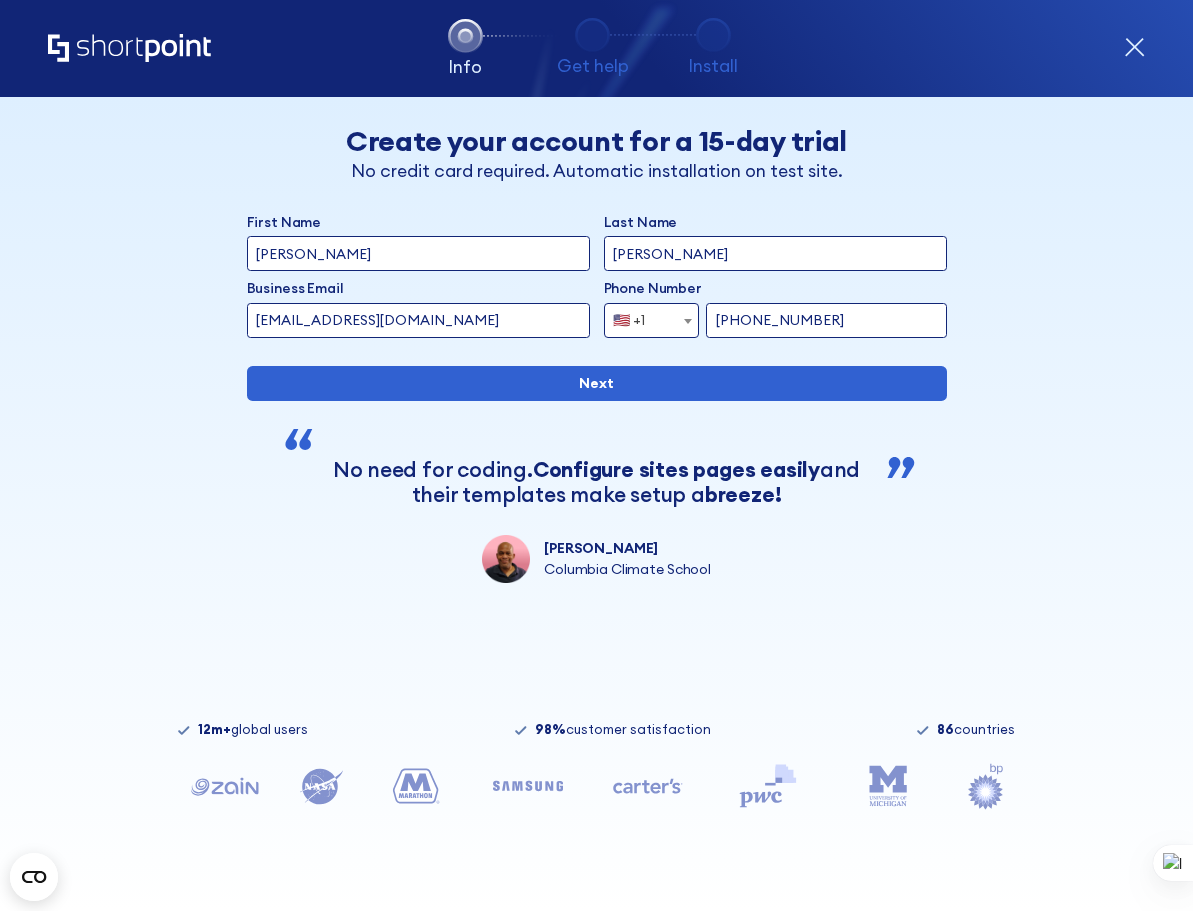 click on "‪(769) 300-1361‬" at bounding box center (826, 320) 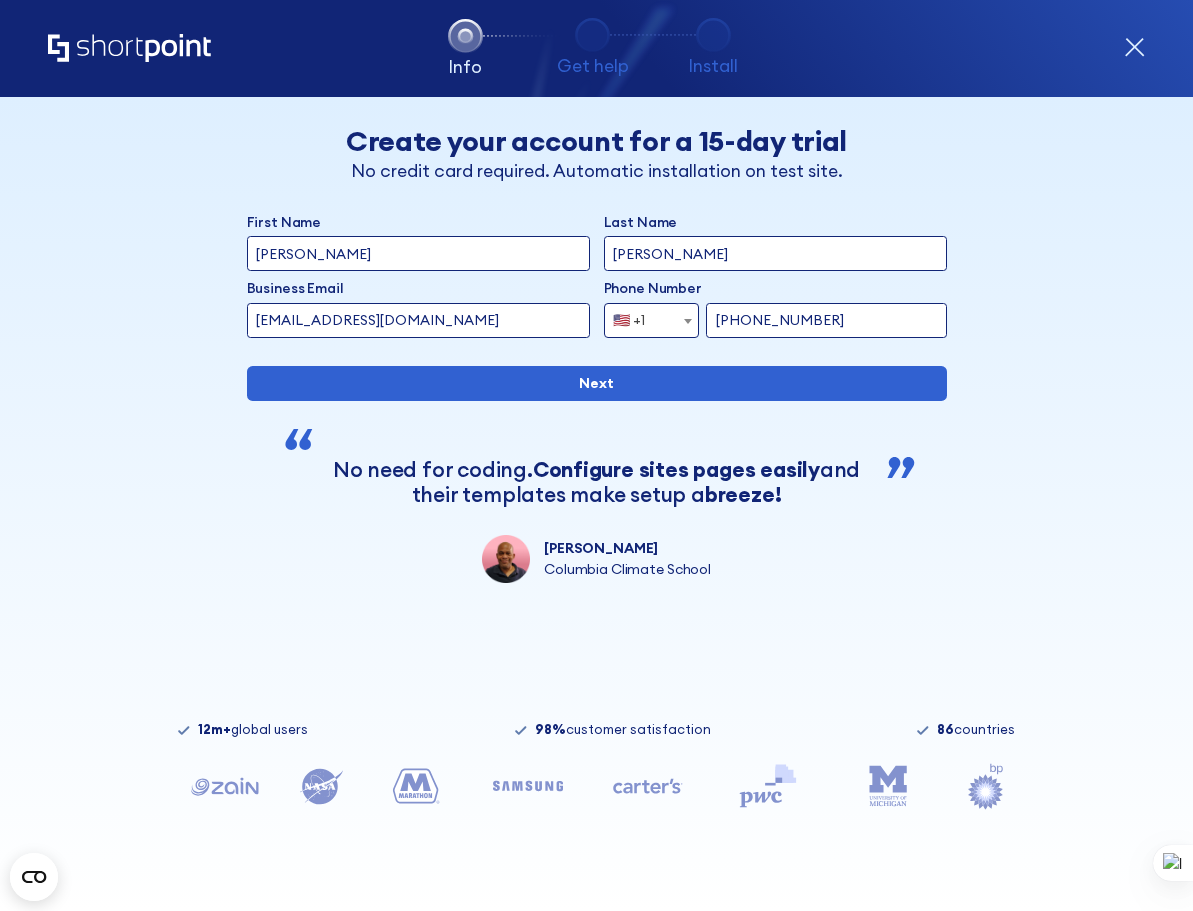 click on "‪769 3001361‬" at bounding box center (826, 320) 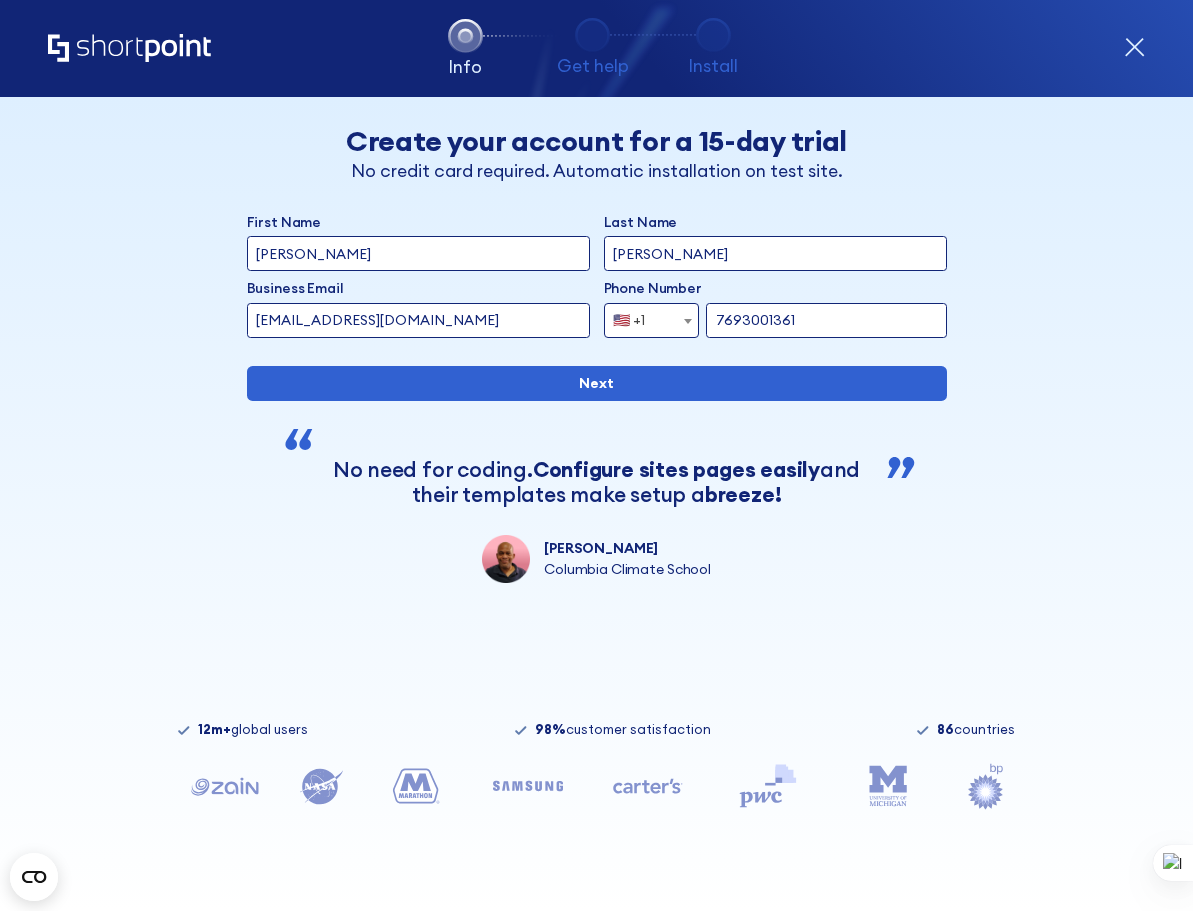 click on "‪7693001361‬" at bounding box center (826, 320) 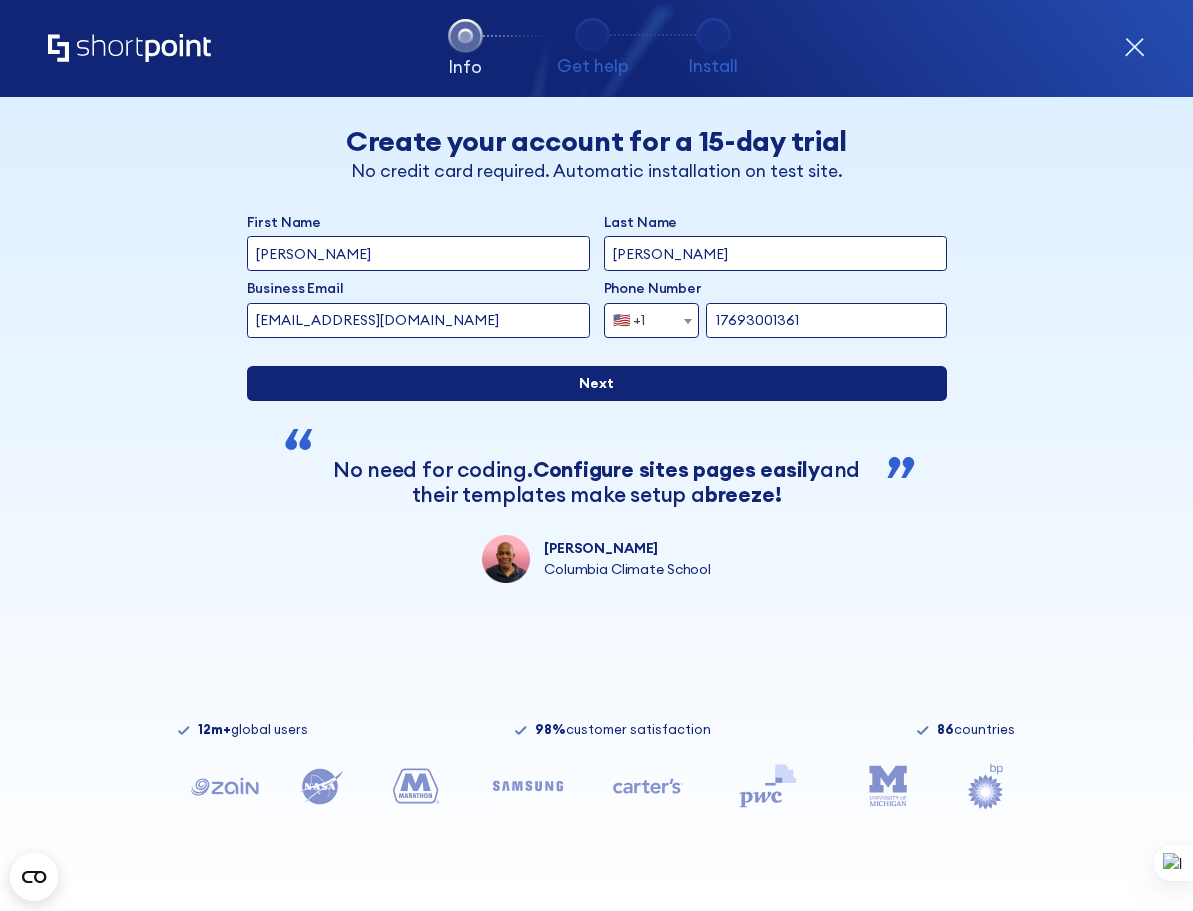 type on "1‪7693001361‬" 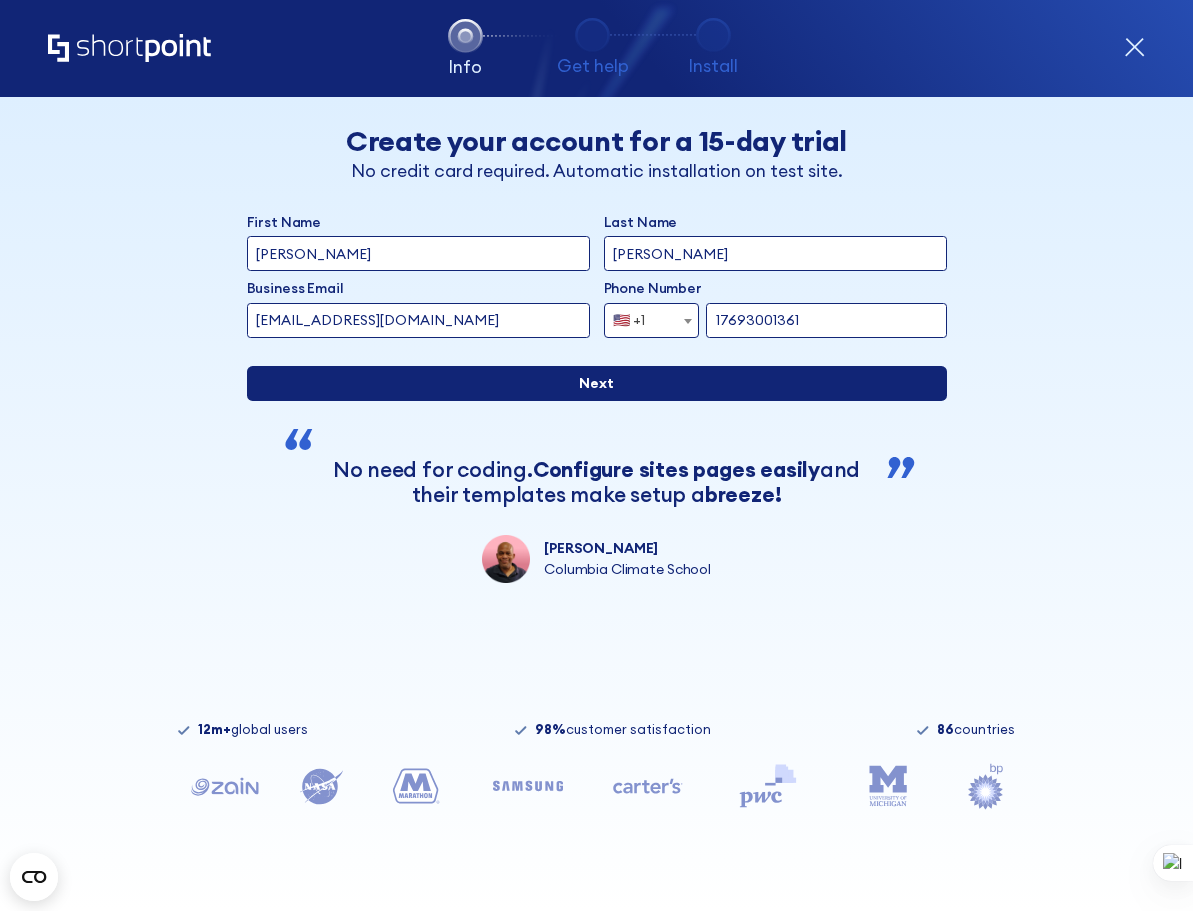 click on "Next" at bounding box center (597, 383) 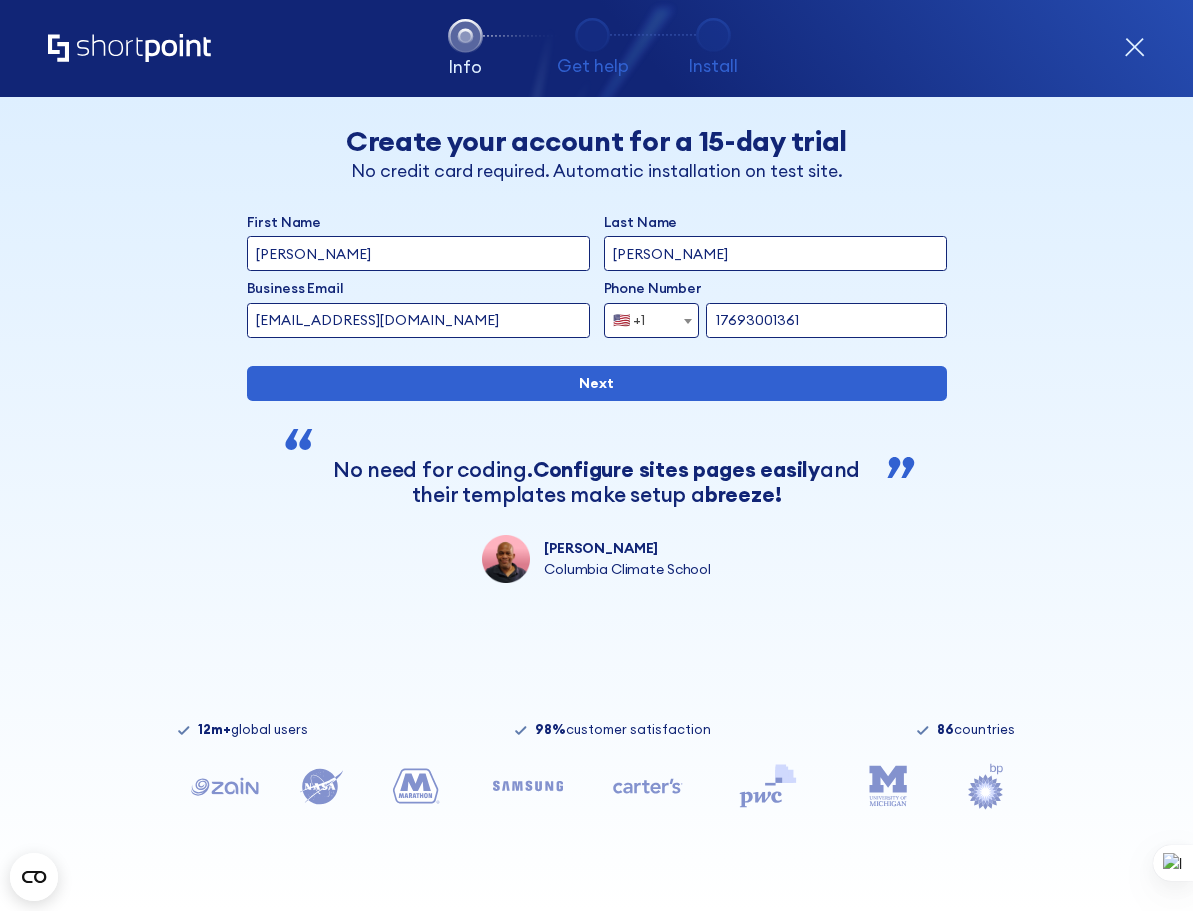 drag, startPoint x: 816, startPoint y: 322, endPoint x: 708, endPoint y: 315, distance: 108.226616 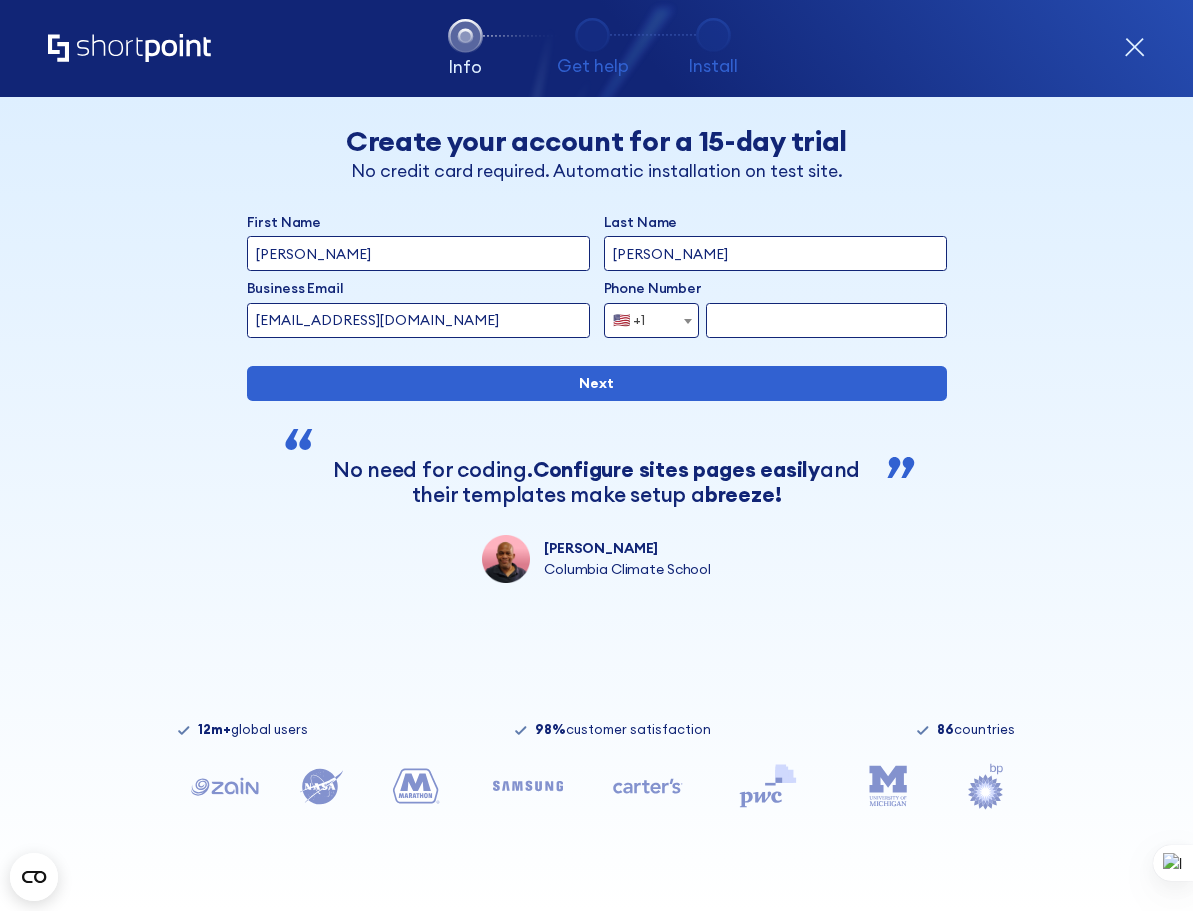 click at bounding box center [826, 320] 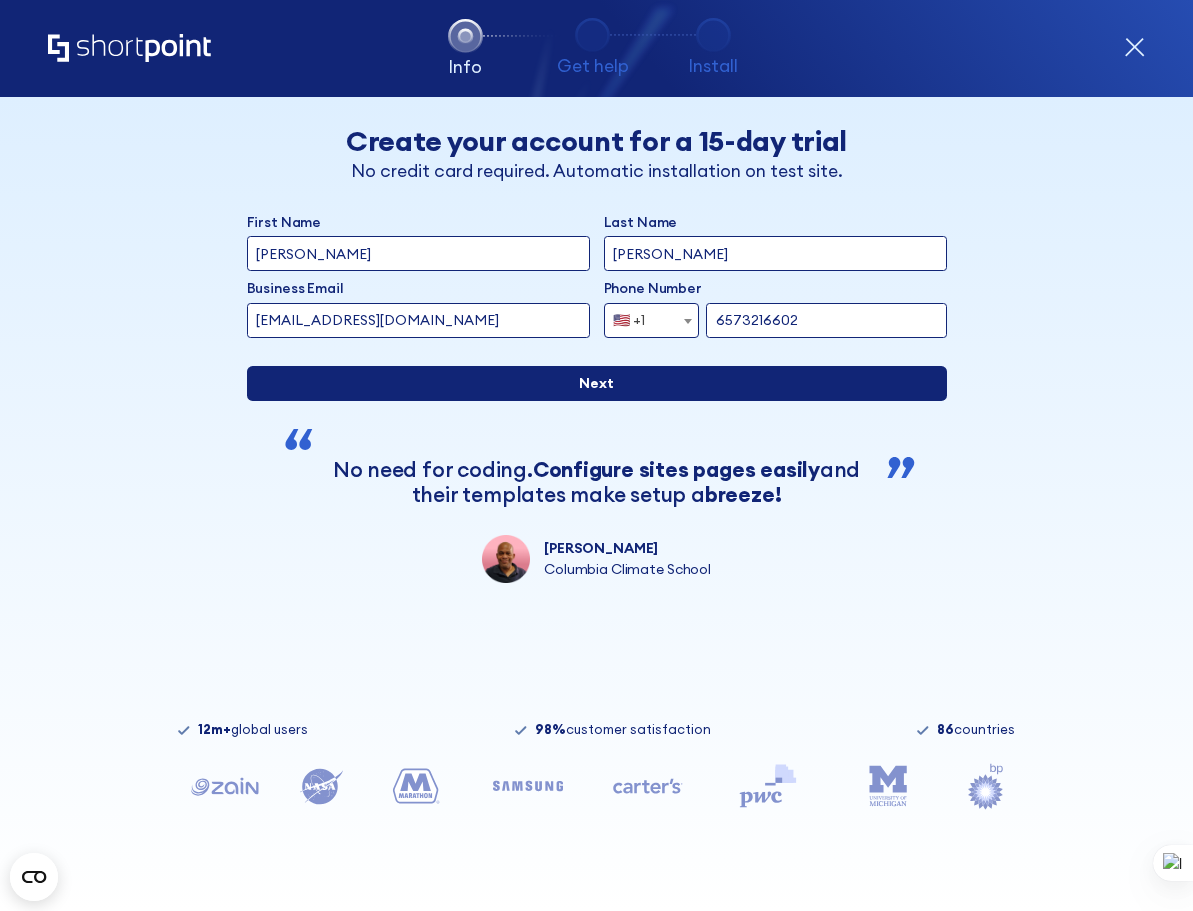 type on "6573216602" 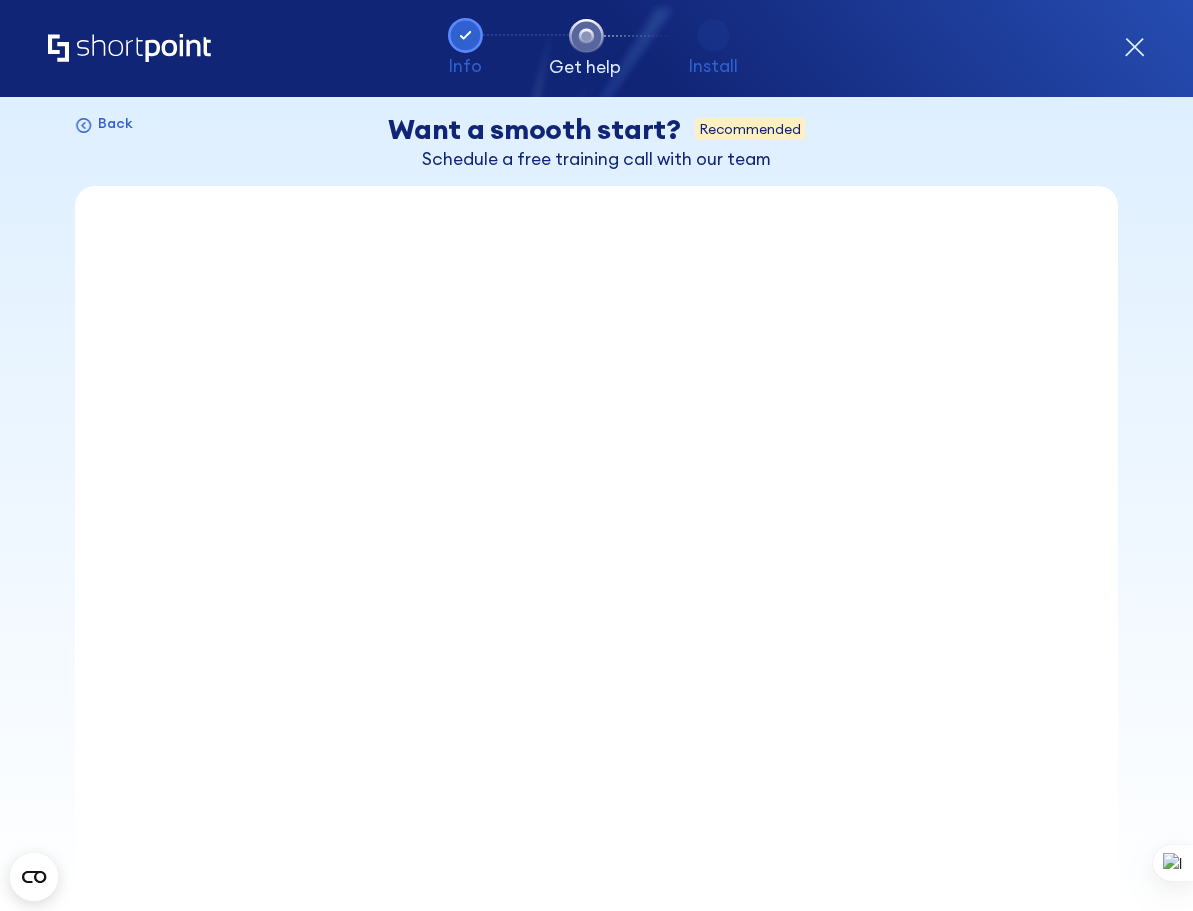scroll, scrollTop: 0, scrollLeft: 0, axis: both 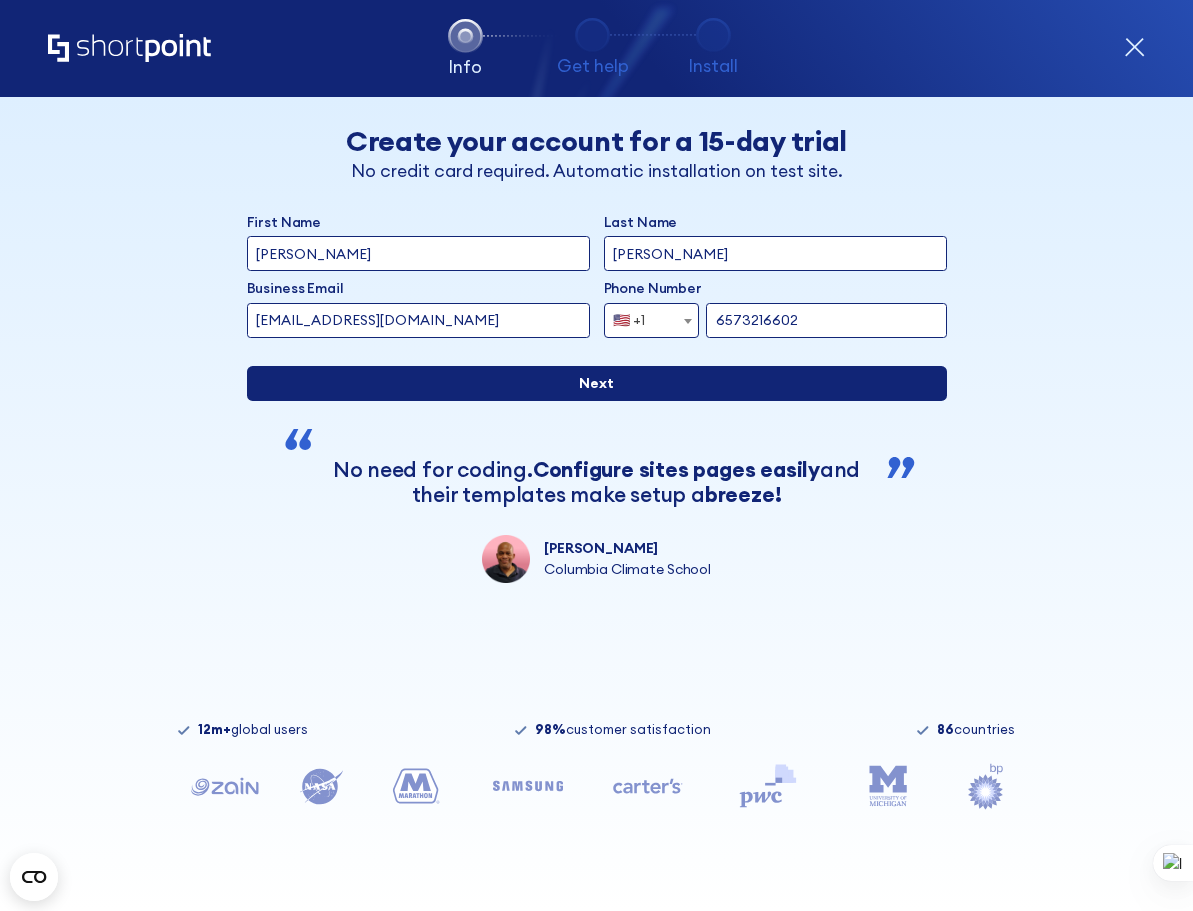 click on "Next" at bounding box center (597, 383) 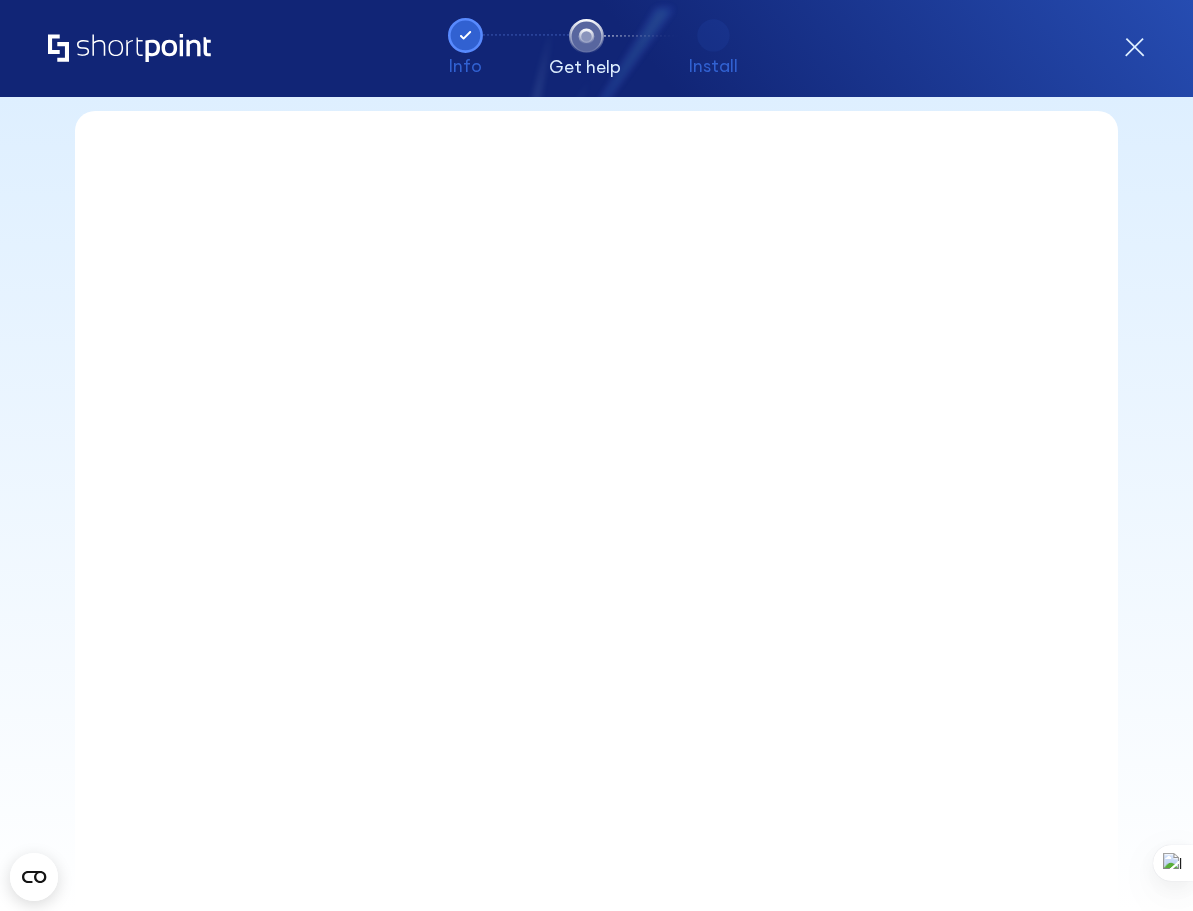 scroll, scrollTop: 0, scrollLeft: 0, axis: both 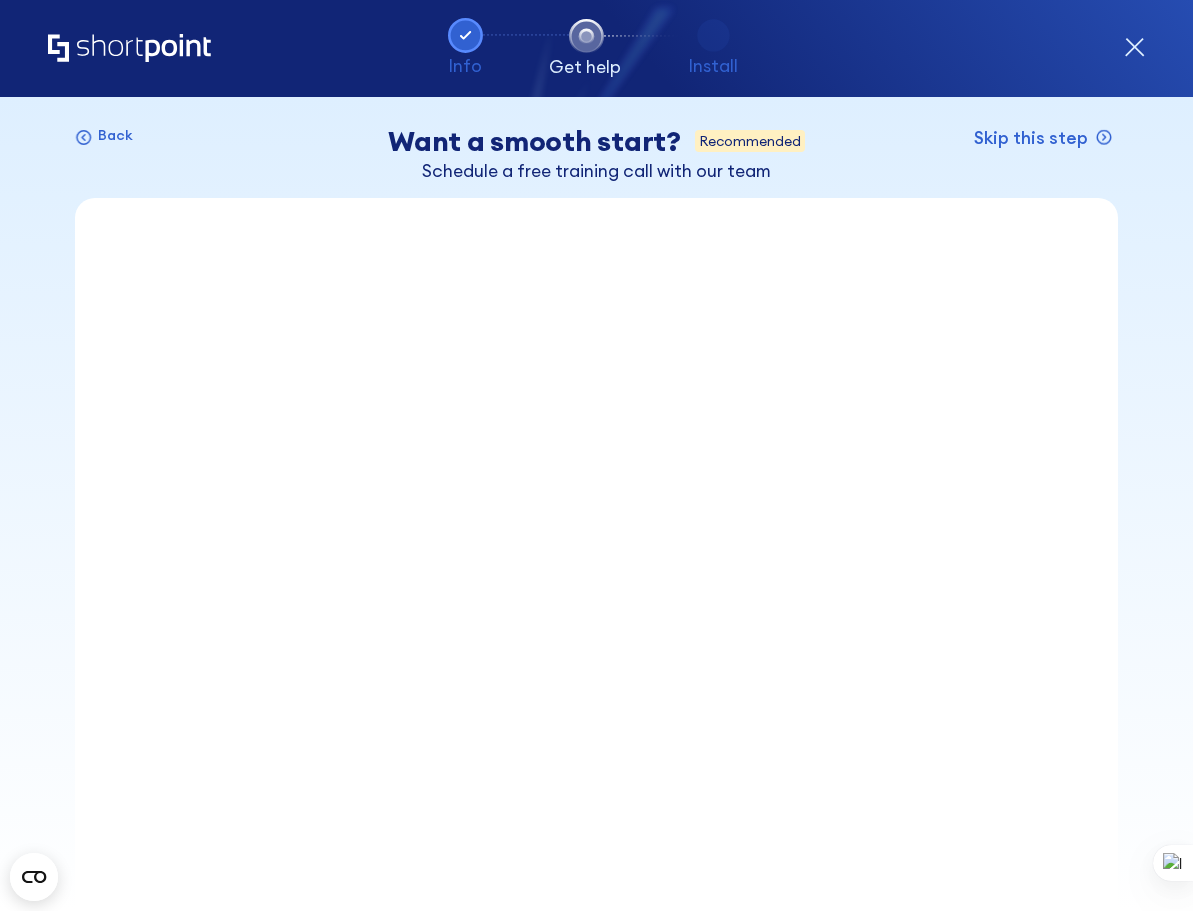 click 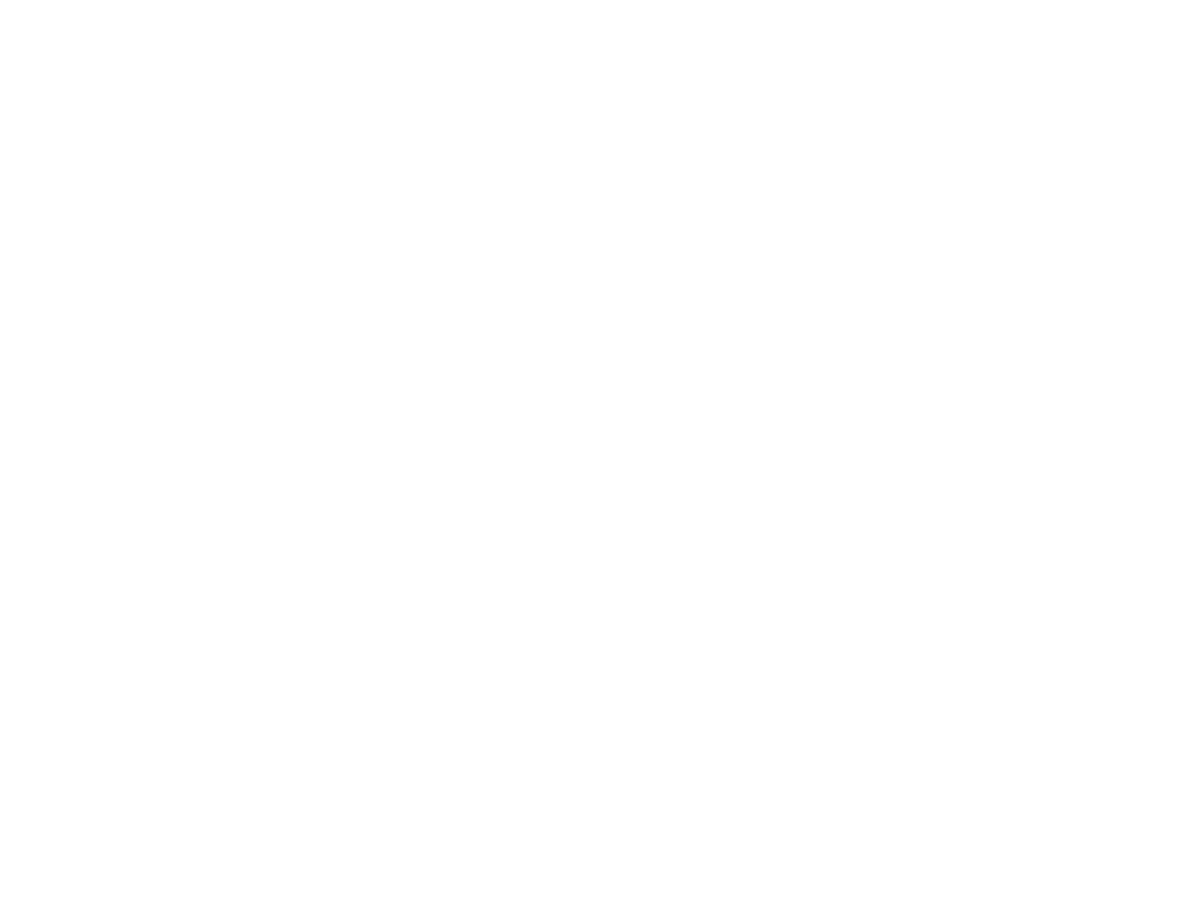 scroll, scrollTop: 0, scrollLeft: 0, axis: both 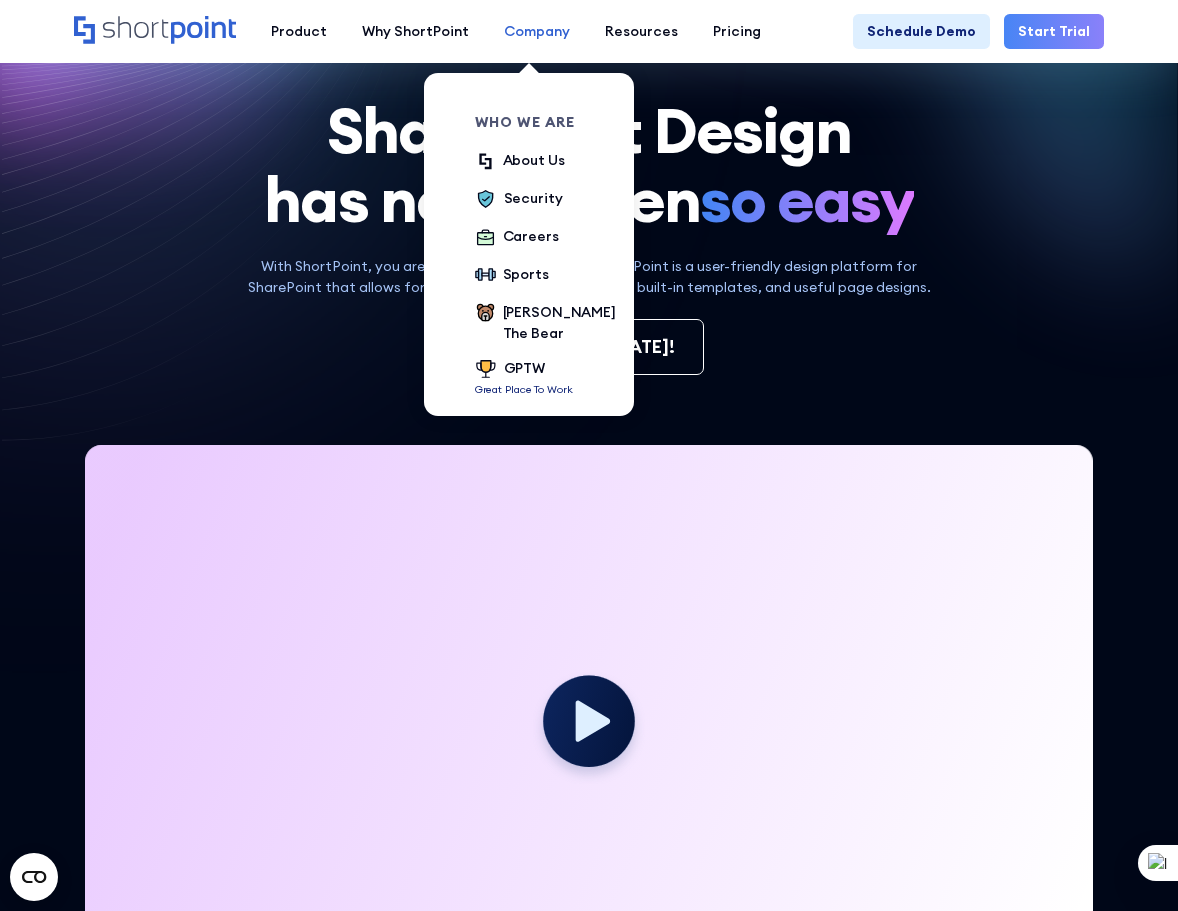 click on "Company" at bounding box center (537, 31) 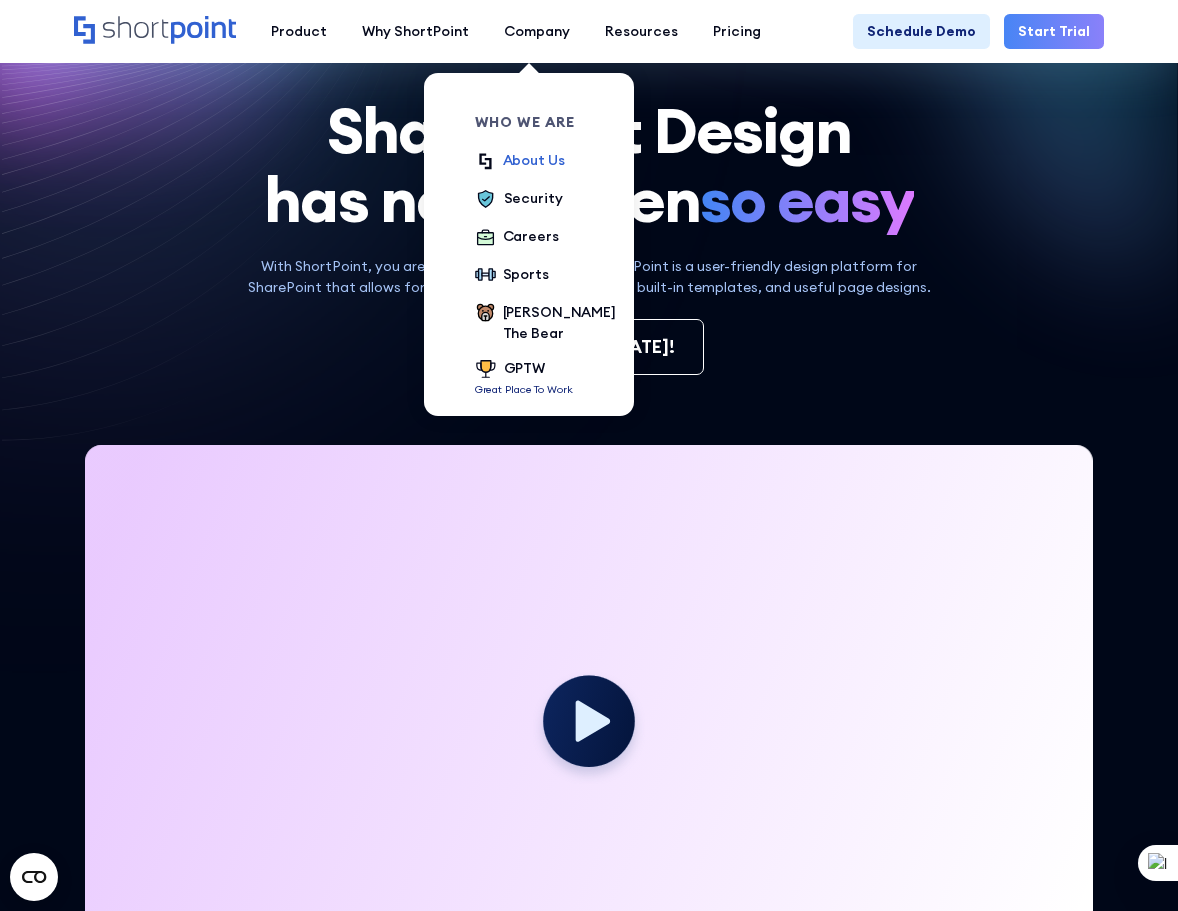 click on "About Us" at bounding box center [534, 160] 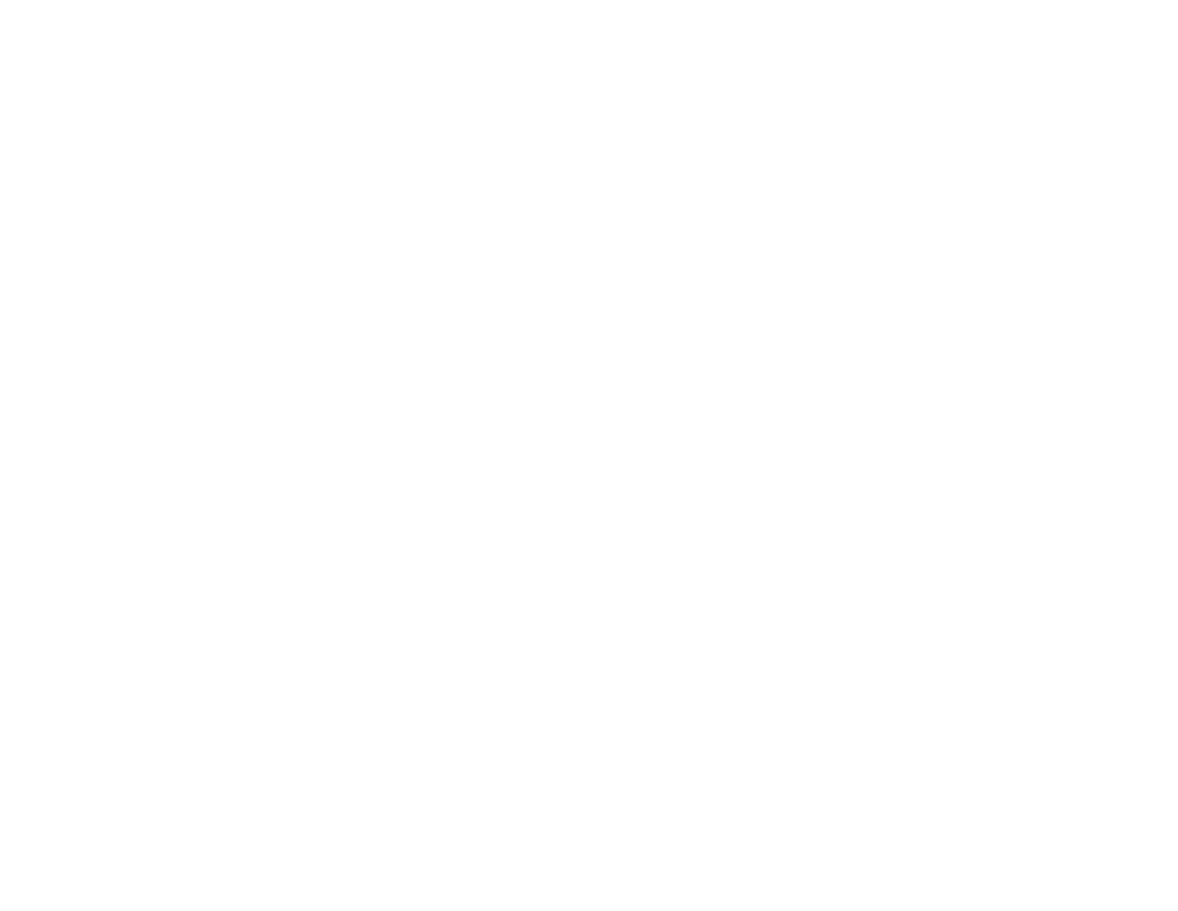 scroll, scrollTop: 0, scrollLeft: 0, axis: both 